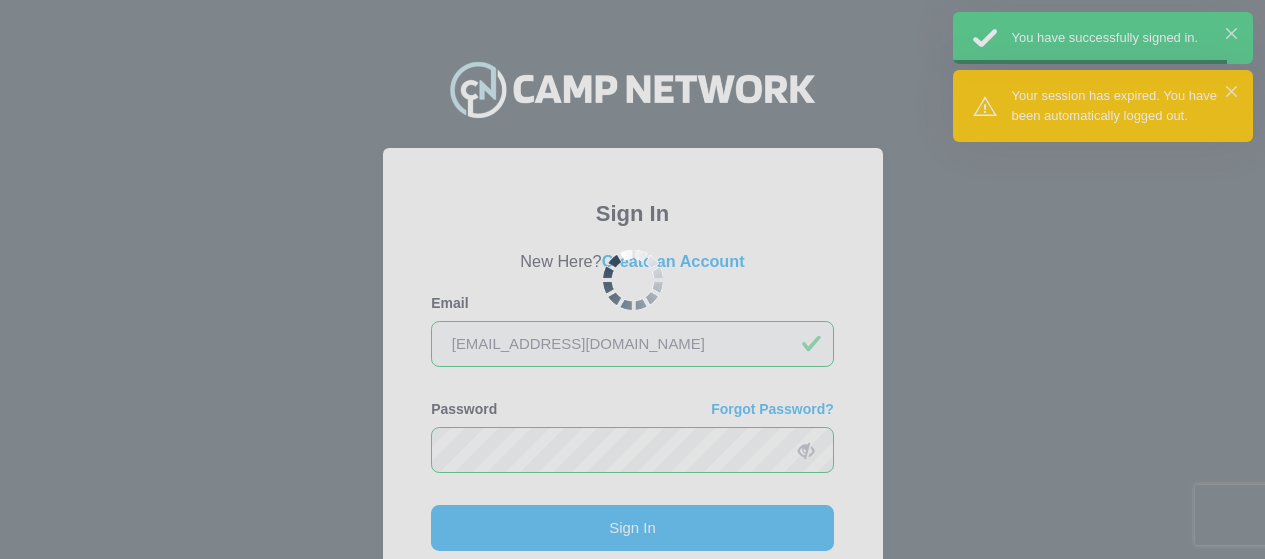 scroll, scrollTop: 149, scrollLeft: 0, axis: vertical 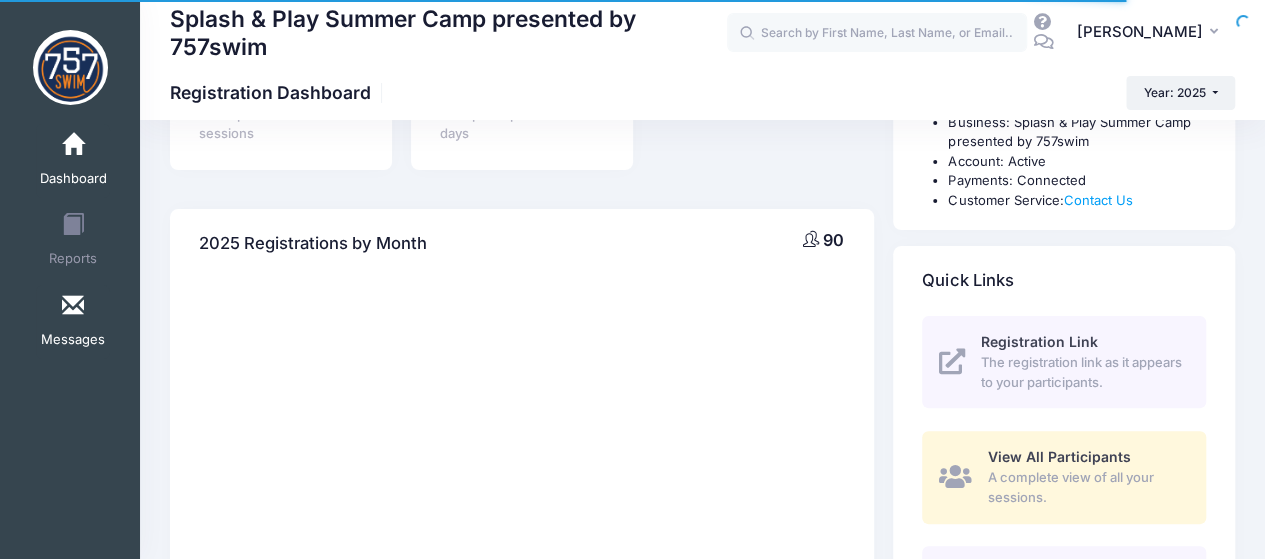select 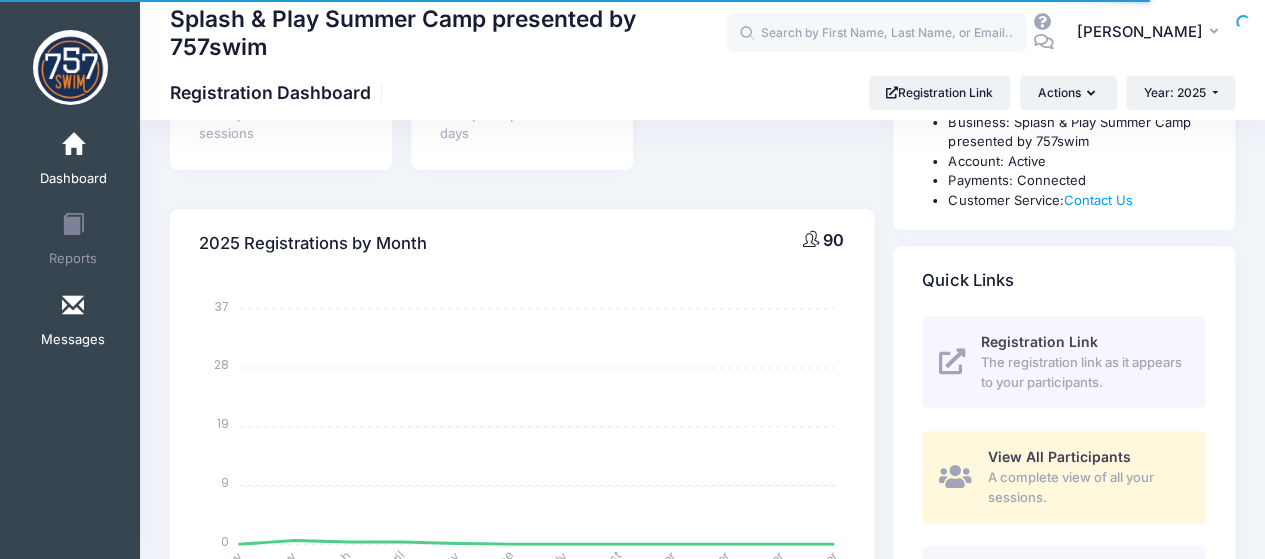 click on "Messages" at bounding box center (73, 322) 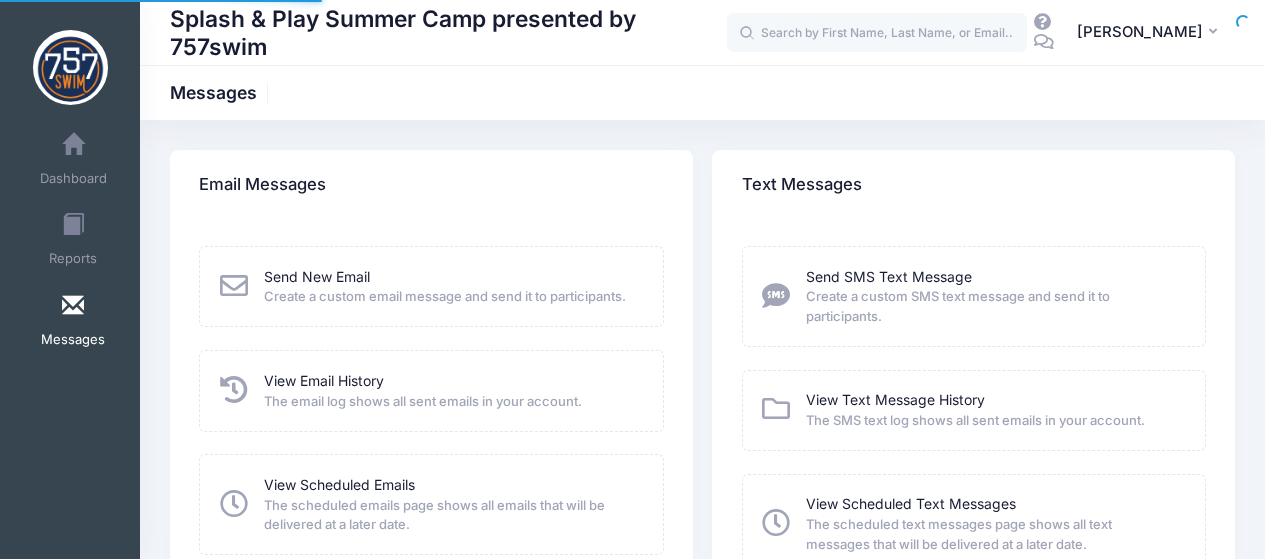 scroll, scrollTop: 0, scrollLeft: 0, axis: both 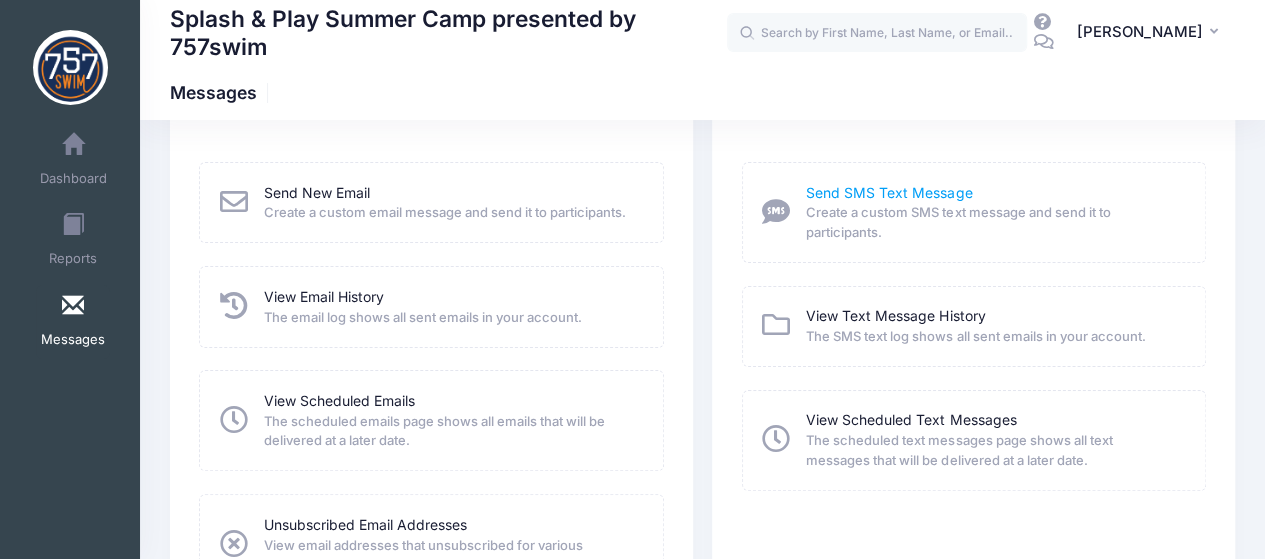 click on "Send SMS Text Message" at bounding box center [889, 192] 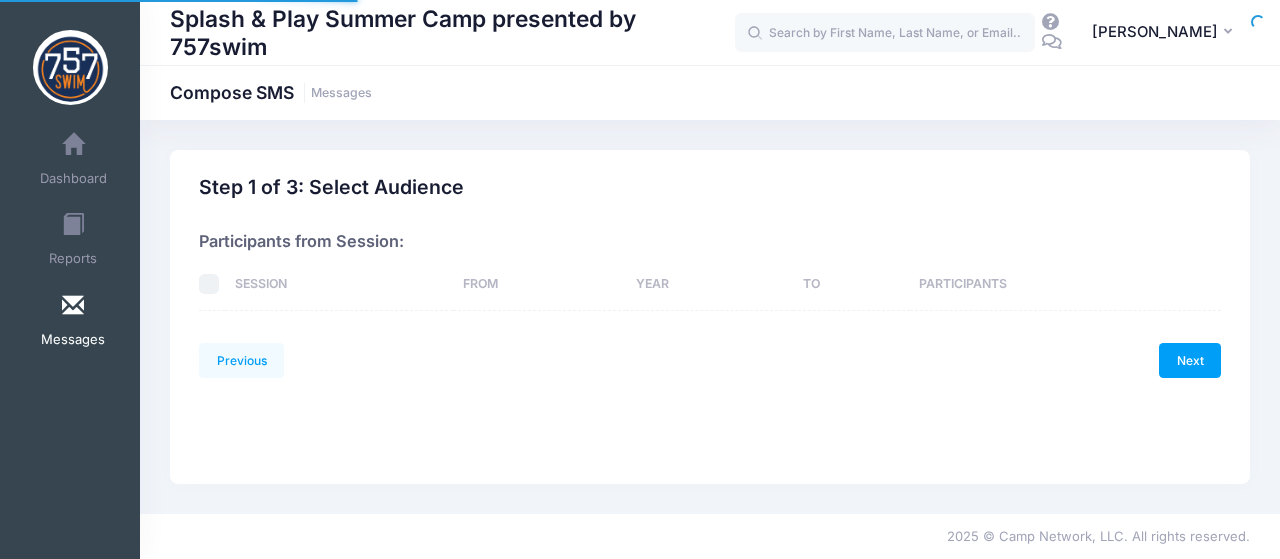 scroll, scrollTop: 0, scrollLeft: 0, axis: both 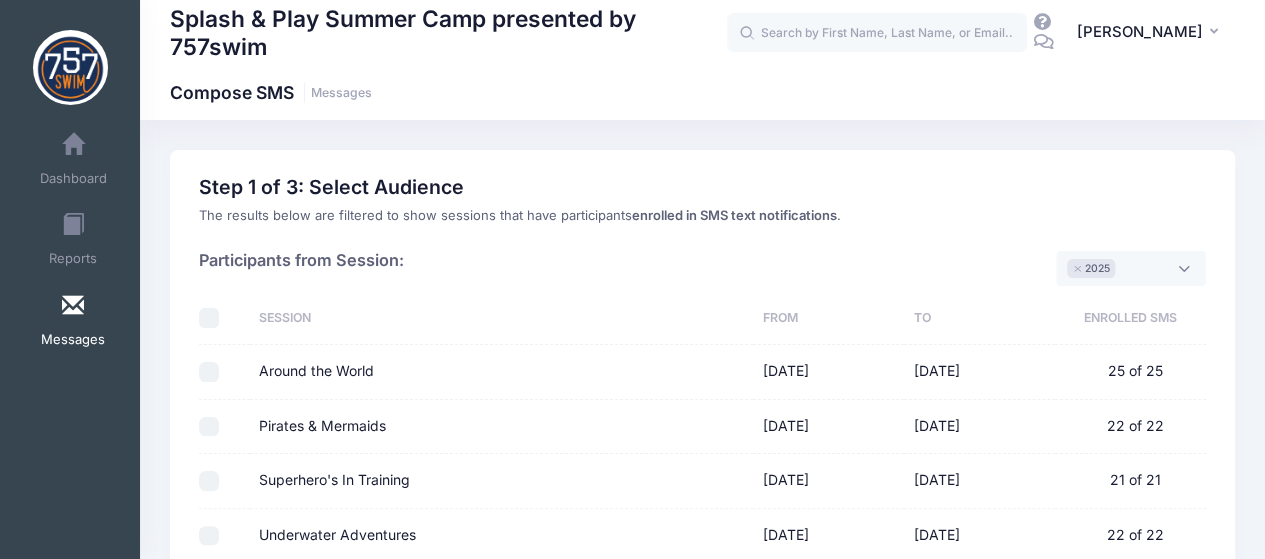 click on "Pirates & Mermaids" at bounding box center [209, 427] 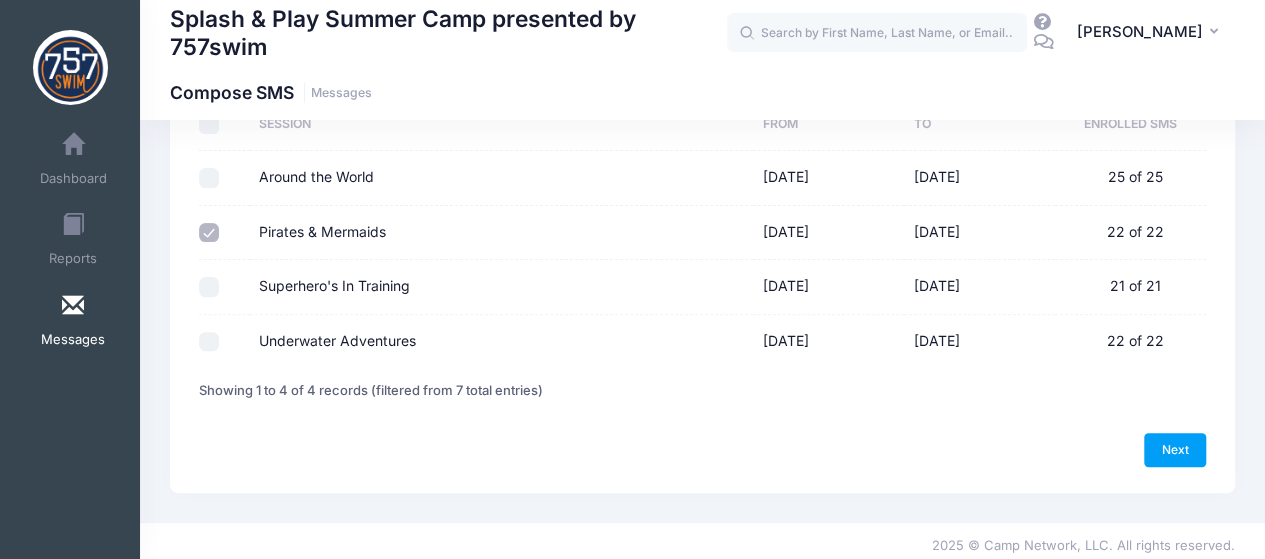 scroll, scrollTop: 201, scrollLeft: 0, axis: vertical 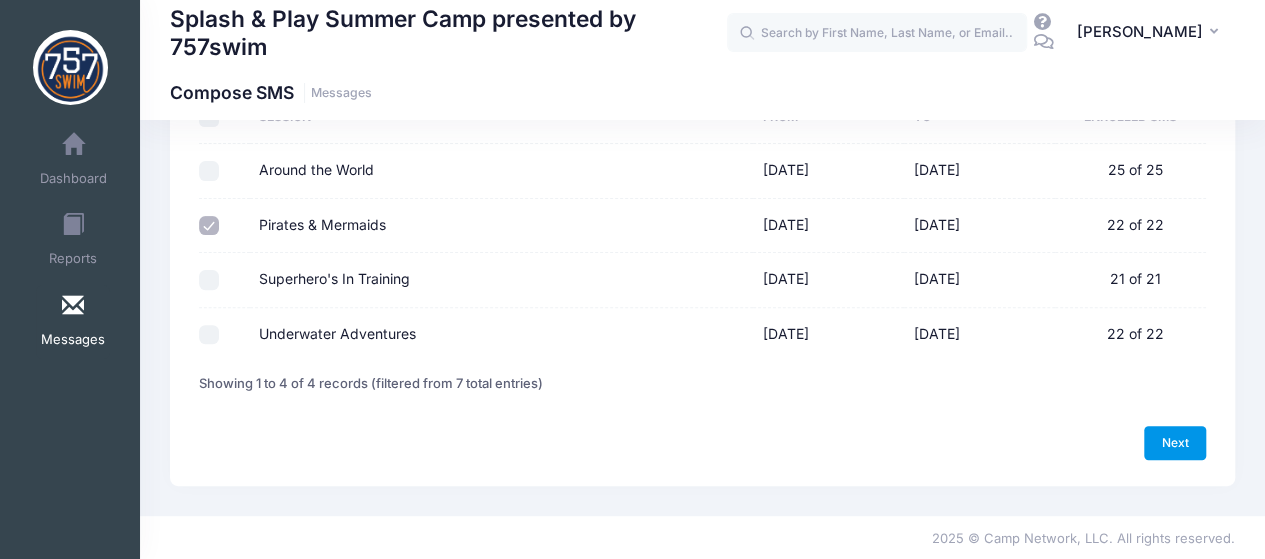 click on "Next" at bounding box center (1175, 443) 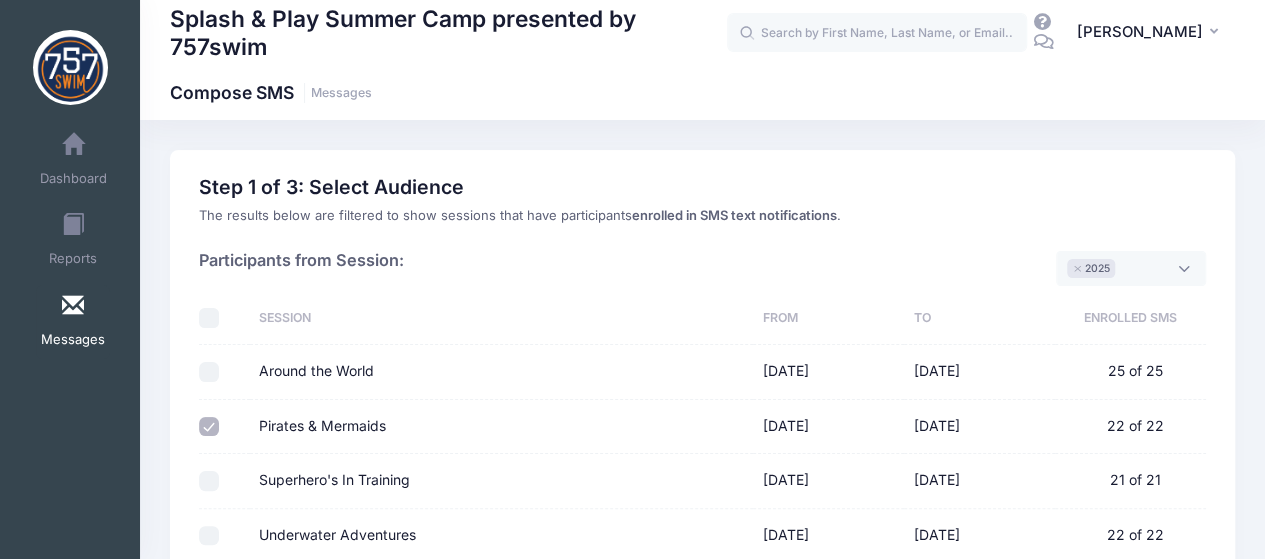 select on "50" 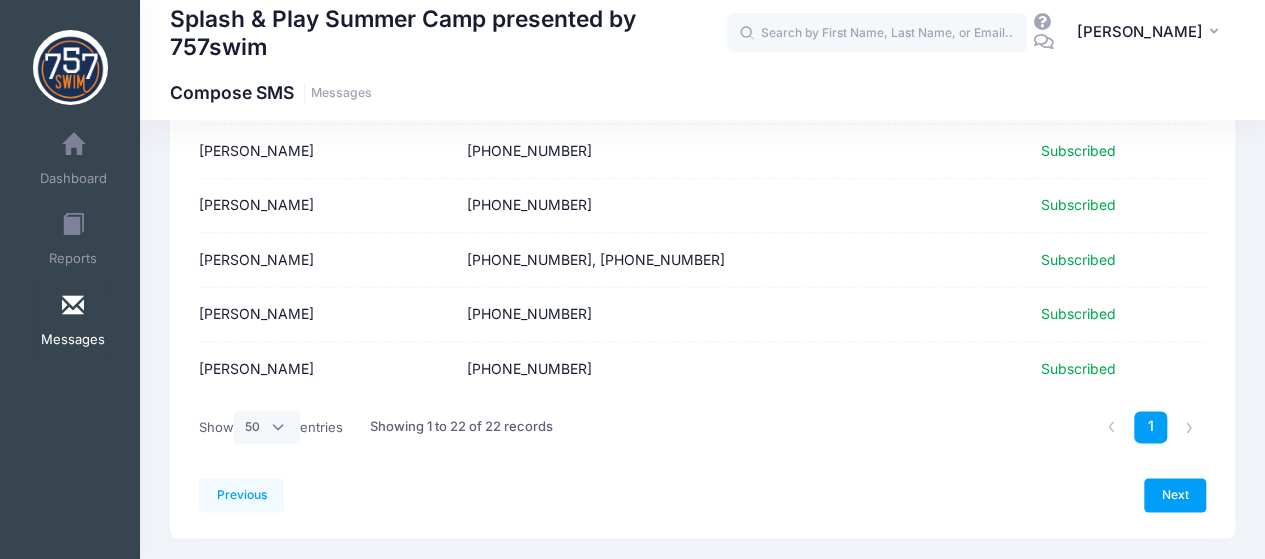 scroll, scrollTop: 1147, scrollLeft: 0, axis: vertical 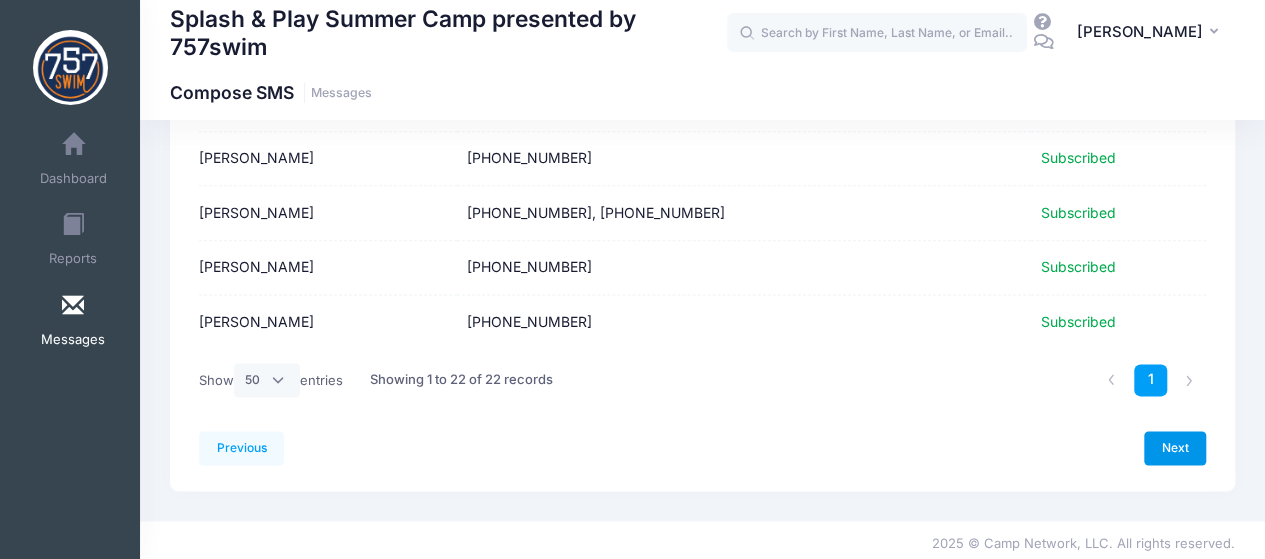 click on "Next" at bounding box center [1175, 448] 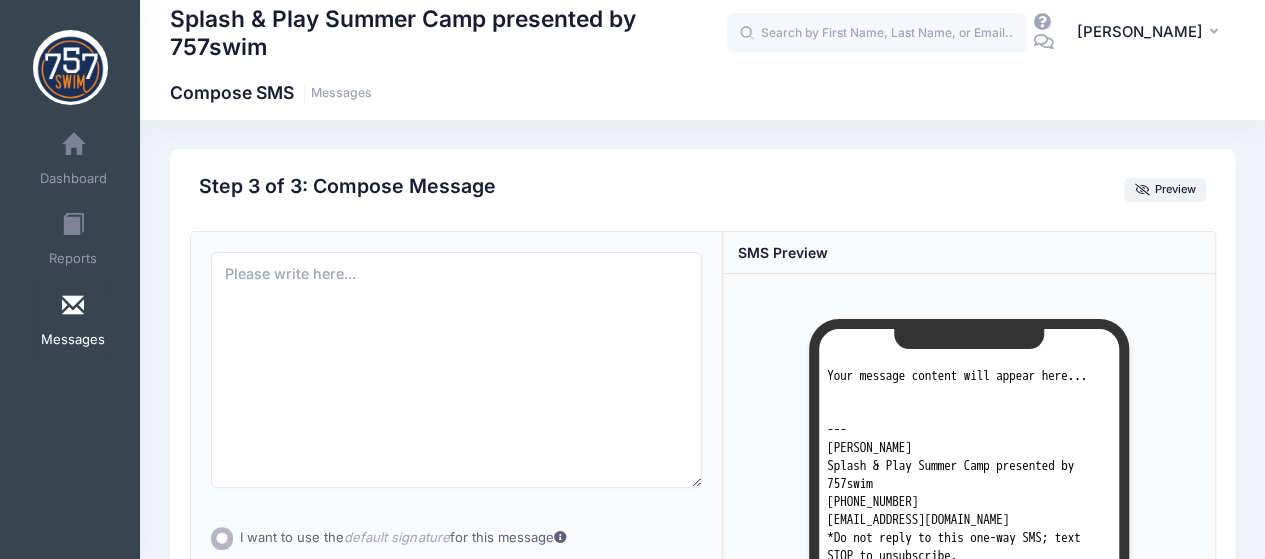 scroll, scrollTop: 0, scrollLeft: 0, axis: both 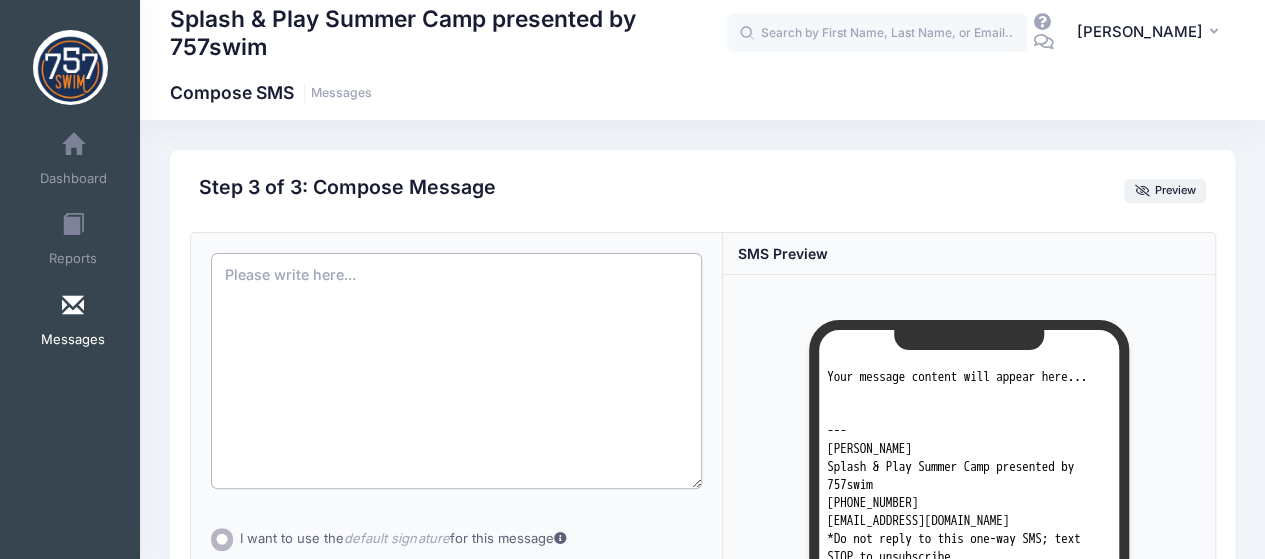 click at bounding box center [457, 371] 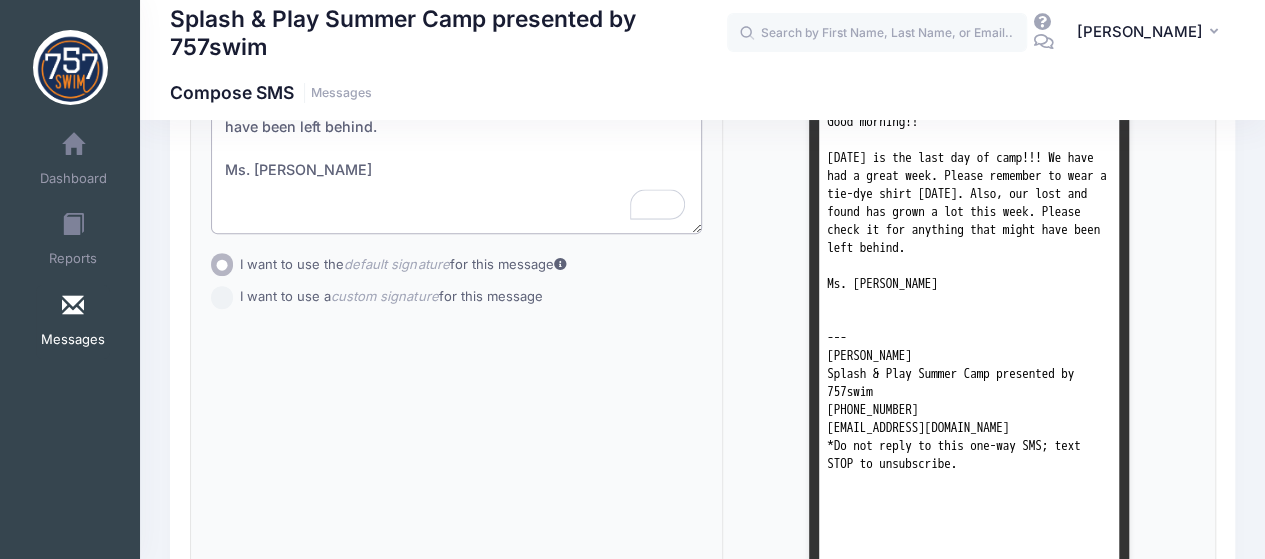 scroll, scrollTop: 264, scrollLeft: 0, axis: vertical 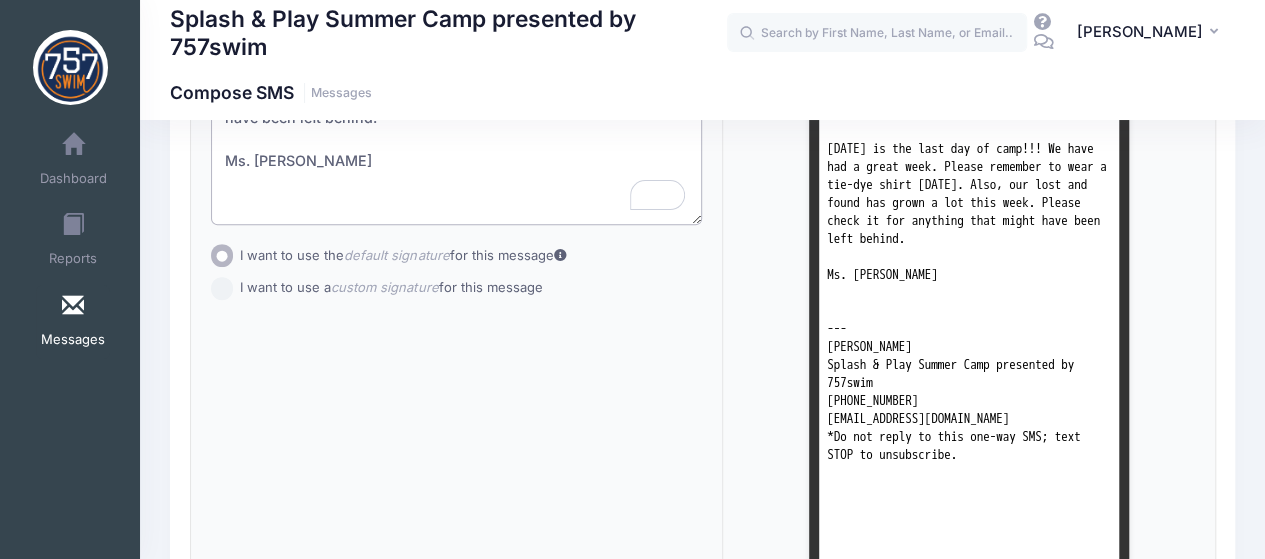 click on "Good morning!!
Today is the last day of camp!!! We have had a great week. Please remember to wear a tie-dye shirt today. Also, our lost and found has grown a lot this week. Please check it for anything that might have been left behind.
Ms. Danielle" at bounding box center (457, 107) 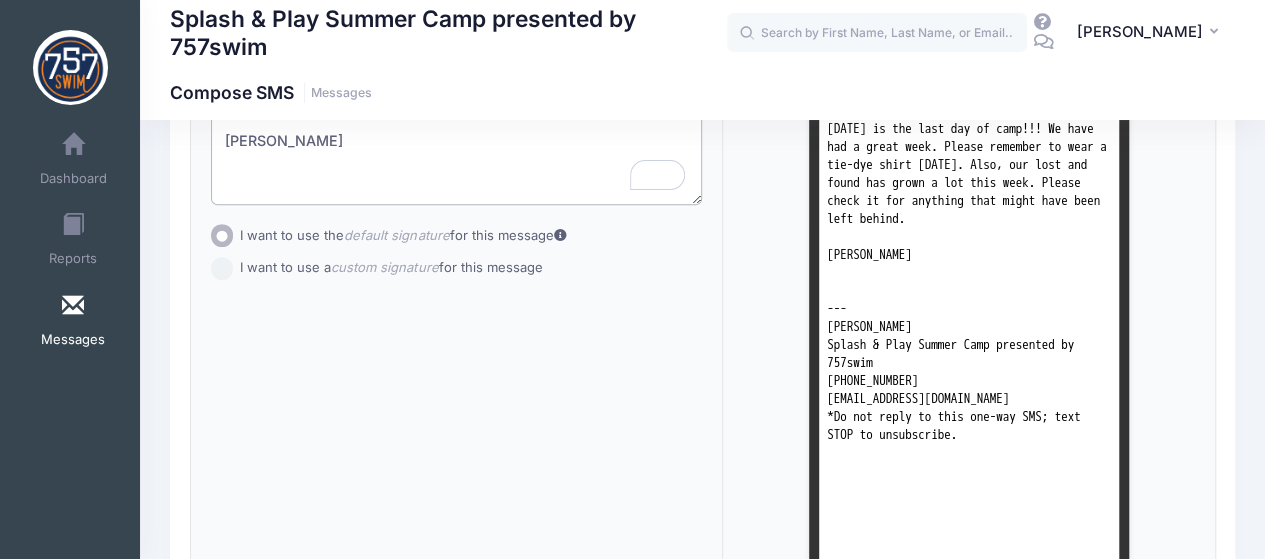 scroll, scrollTop: 528, scrollLeft: 0, axis: vertical 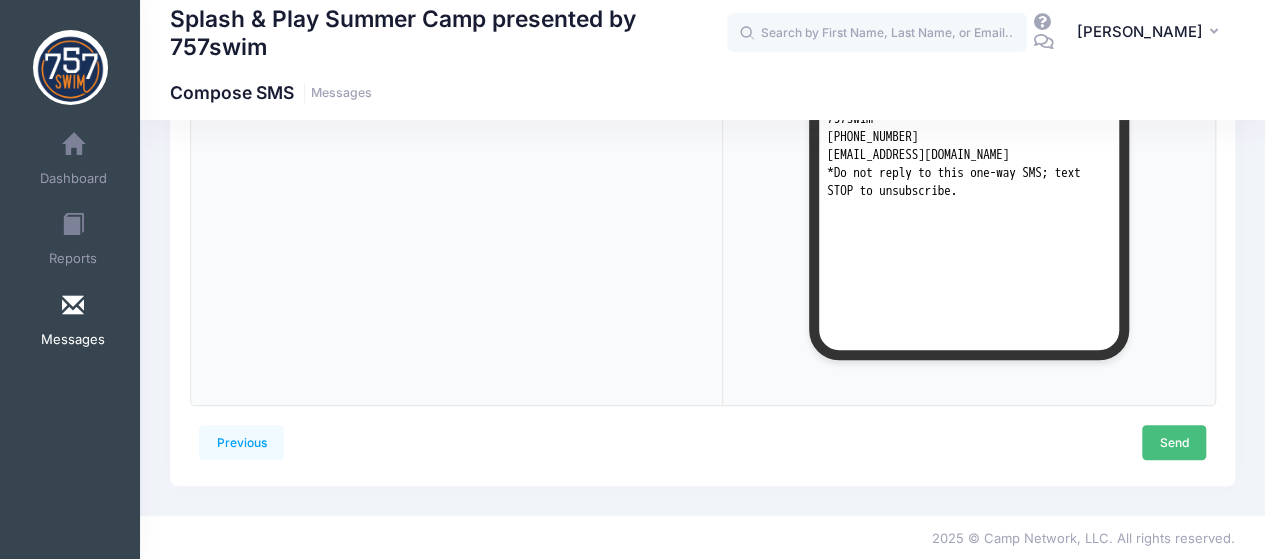 type on "Good morning!!
Today is the last day of camp!!! We have had a great week. Please remember to wear a tie-dye shirt today. Also, our lost and found has grown a lot this week. Please check it for anything that might have been left behind.
Danielle" 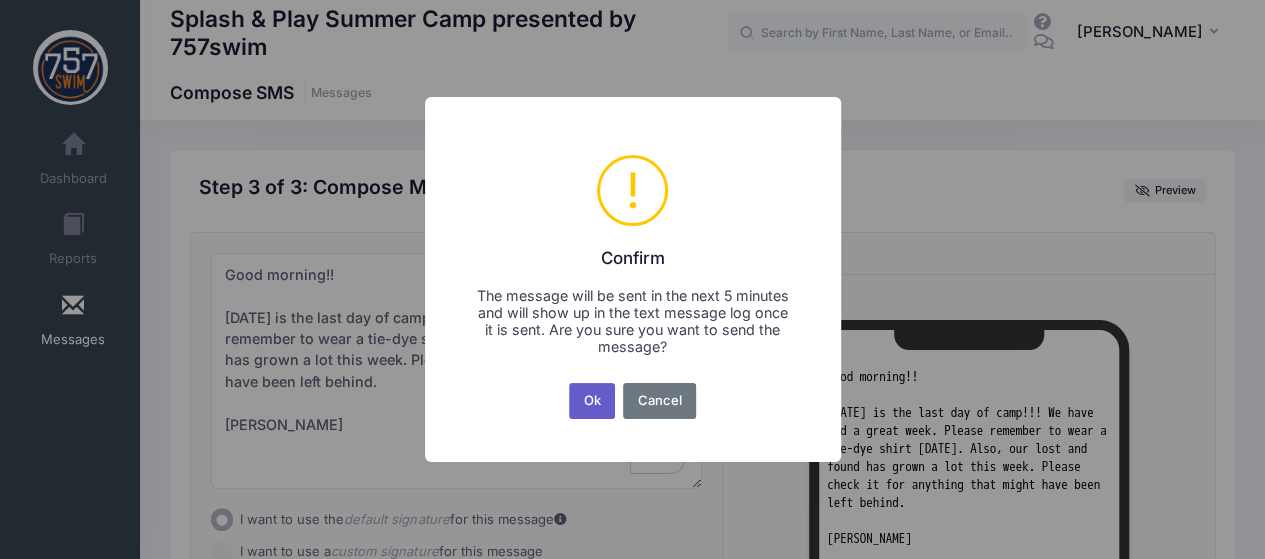 click on "Ok" at bounding box center [592, 401] 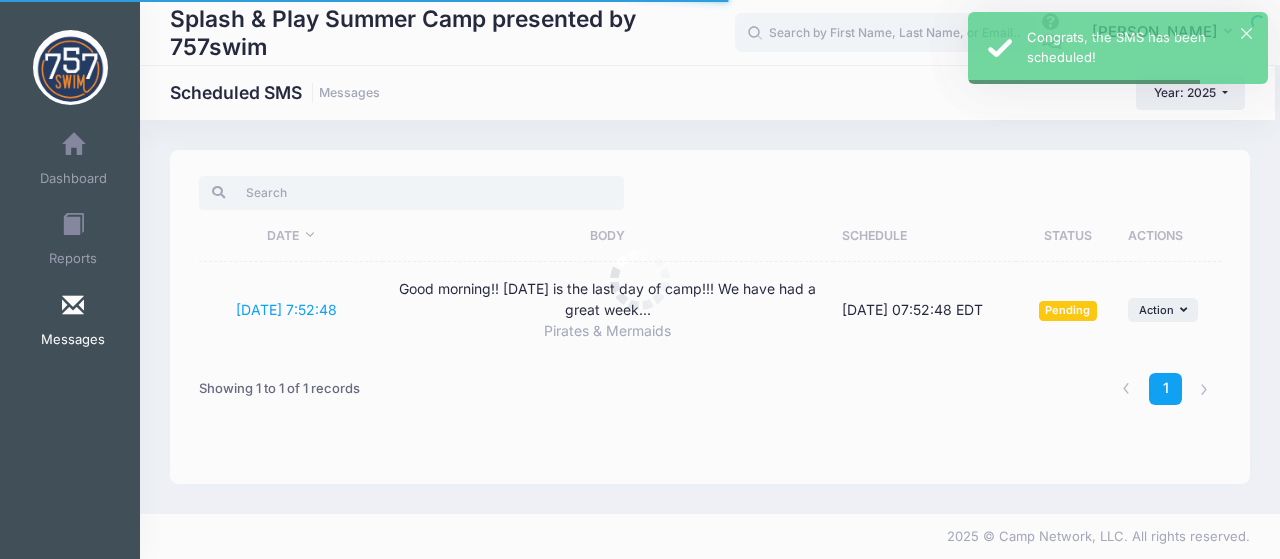 scroll, scrollTop: 0, scrollLeft: 0, axis: both 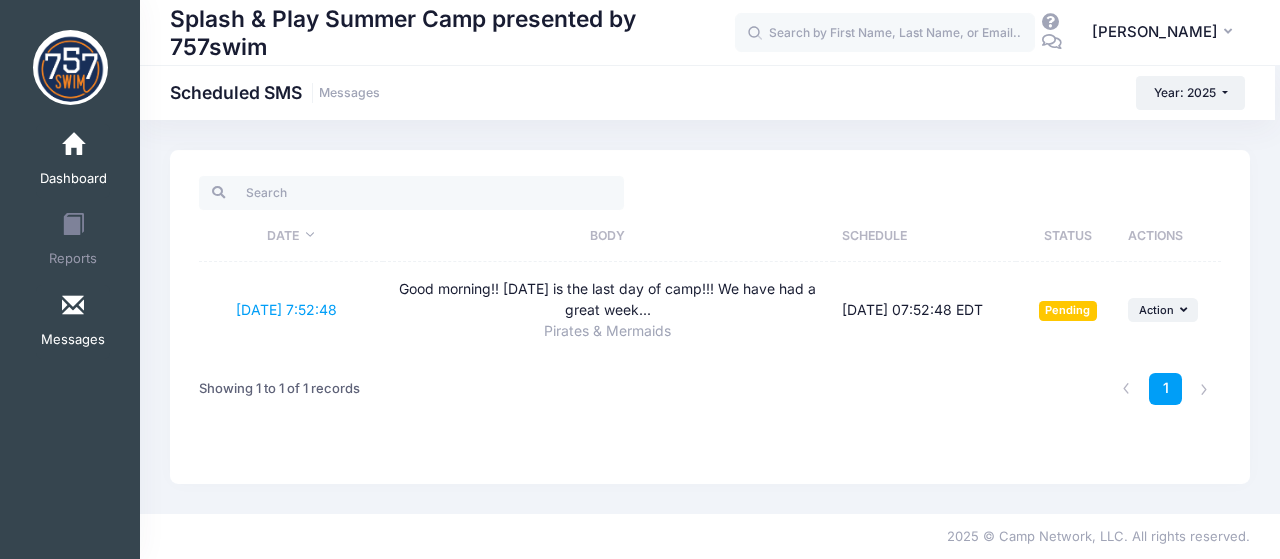 click on "Dashboard" at bounding box center [73, 161] 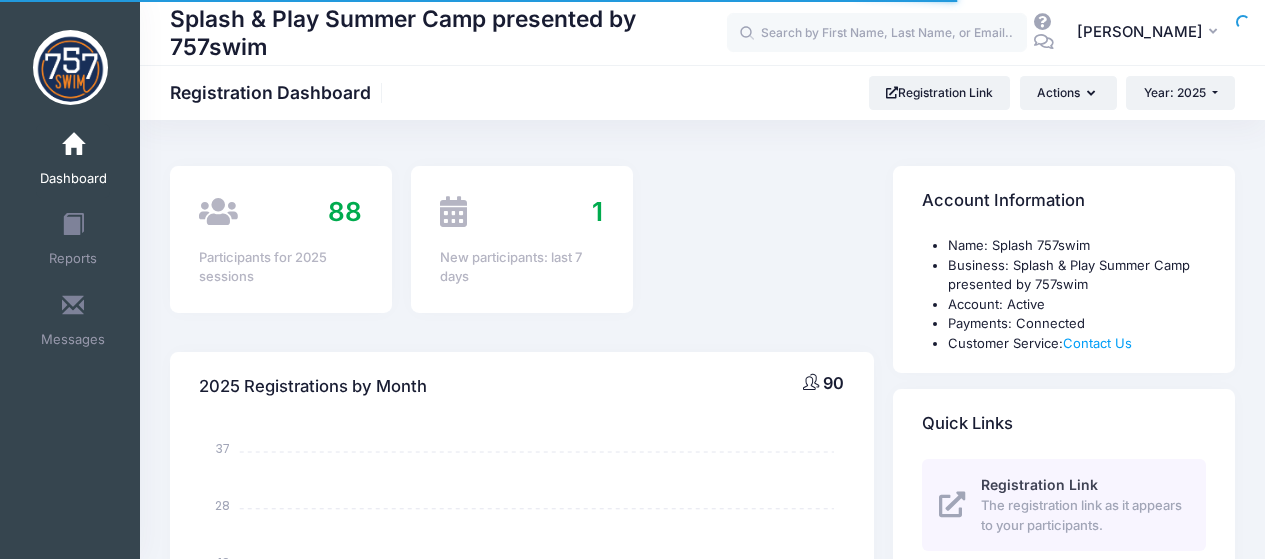 select 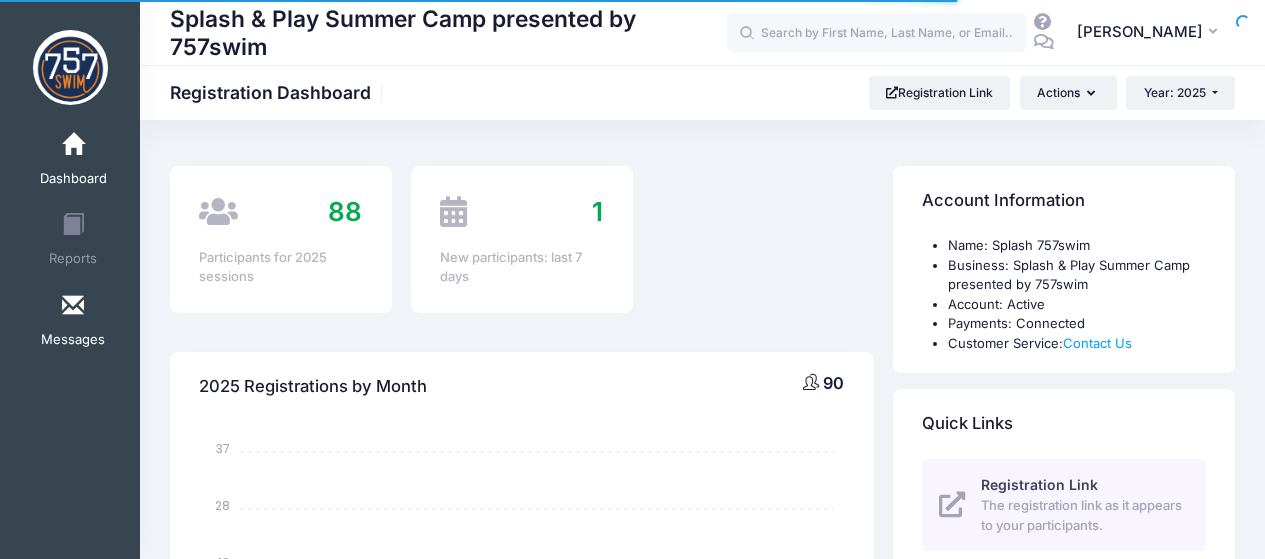 scroll, scrollTop: 0, scrollLeft: 0, axis: both 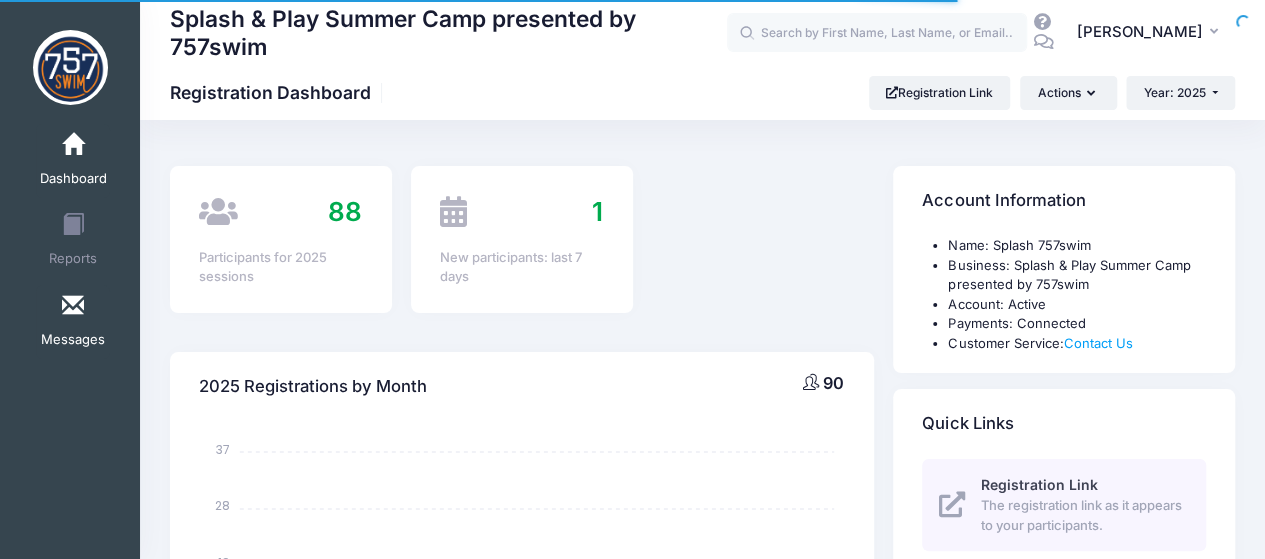 click on "Messages" at bounding box center (73, 322) 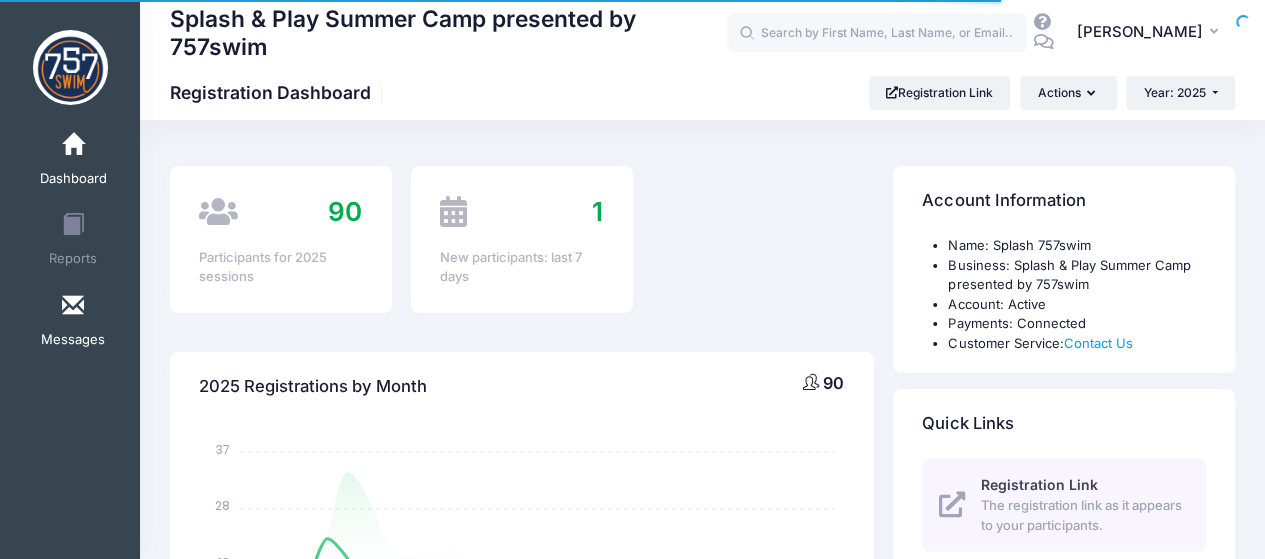 scroll, scrollTop: 0, scrollLeft: 0, axis: both 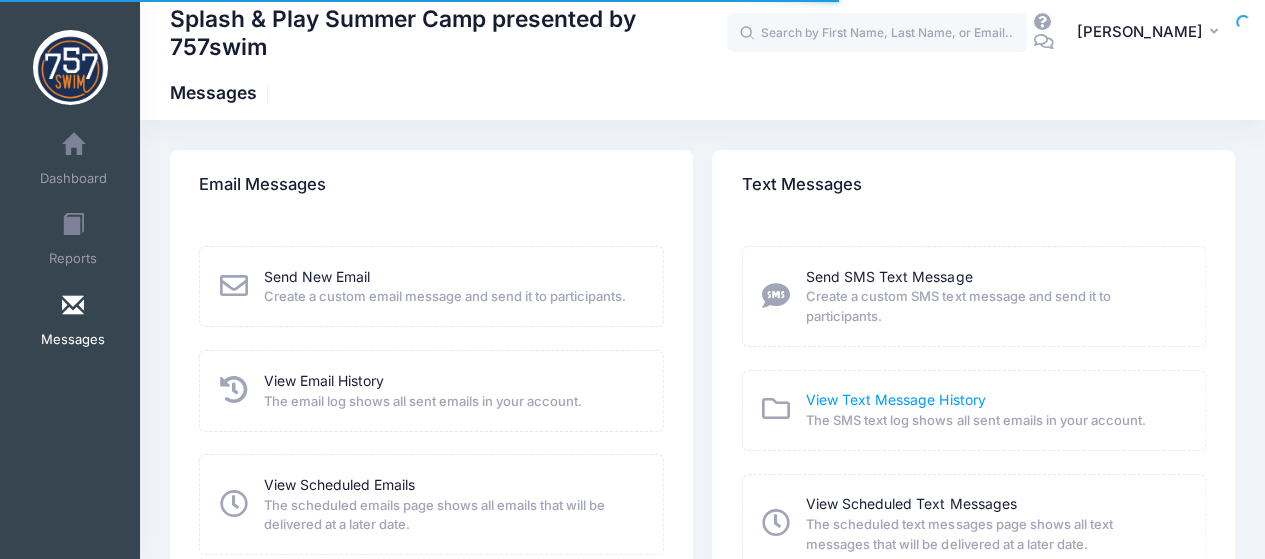 click on "View Text Message History" at bounding box center (895, 399) 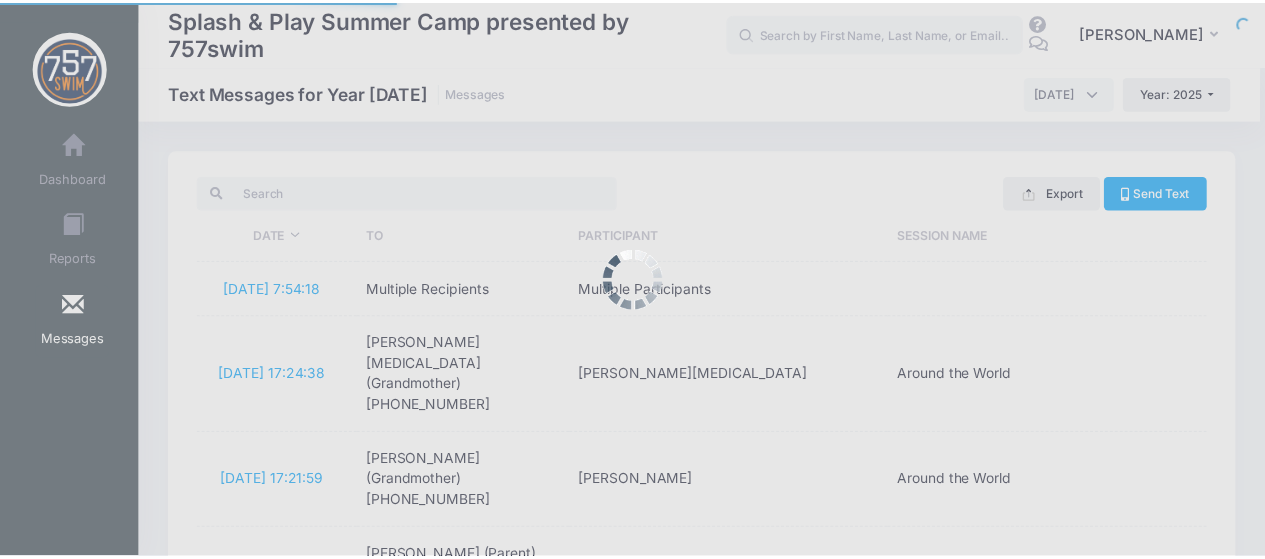 scroll, scrollTop: 0, scrollLeft: 0, axis: both 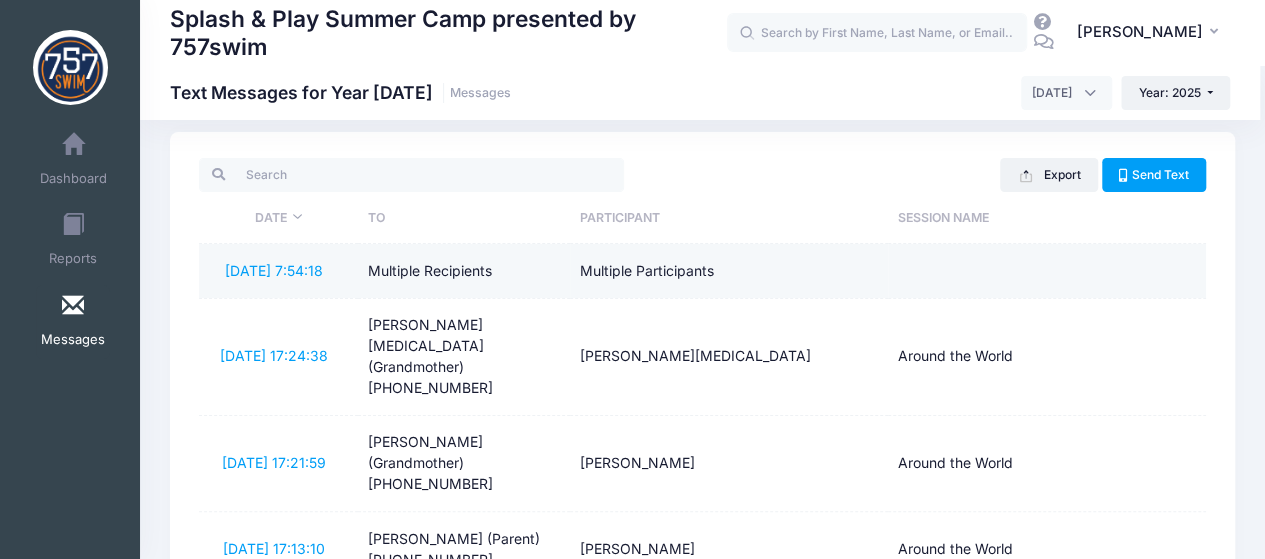 click on "Multiple Participants" at bounding box center [729, 271] 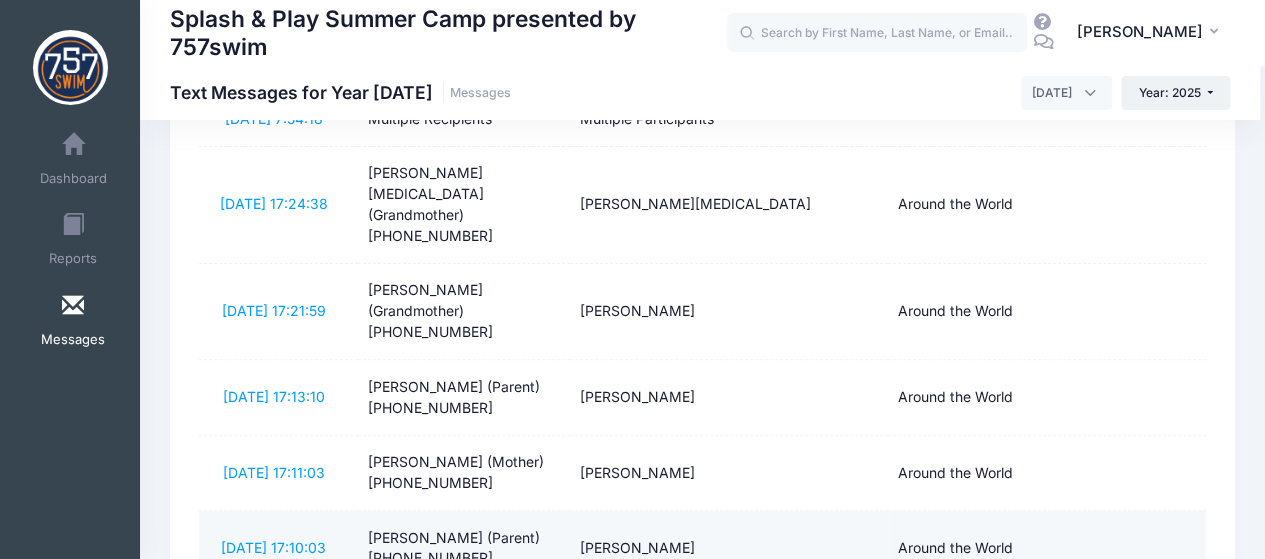 scroll, scrollTop: 160, scrollLeft: 0, axis: vertical 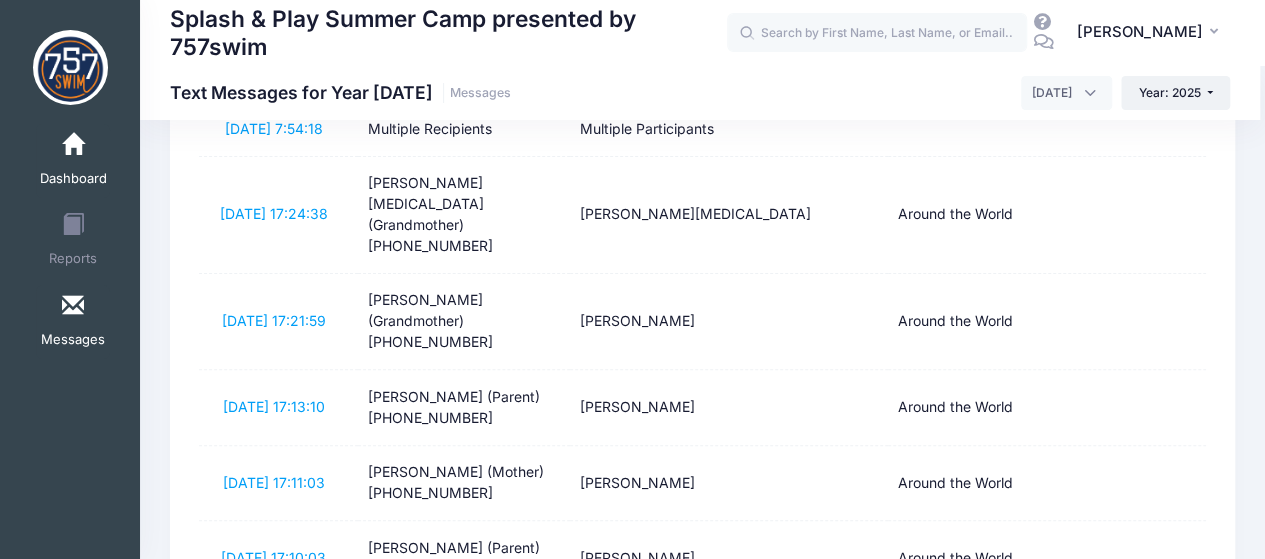 click at bounding box center (73, 145) 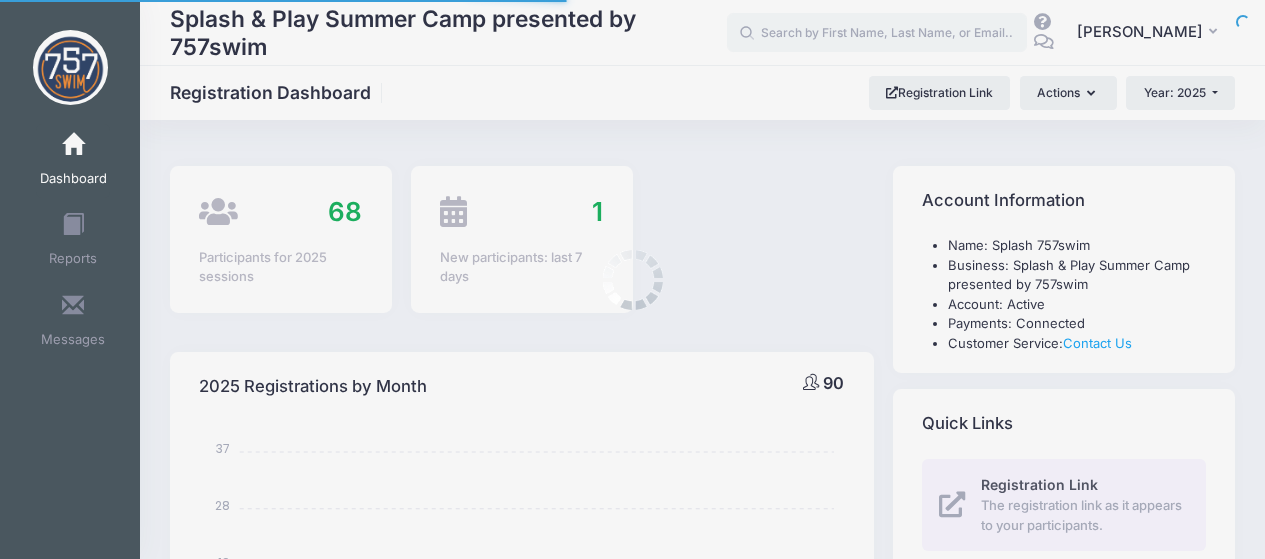 select 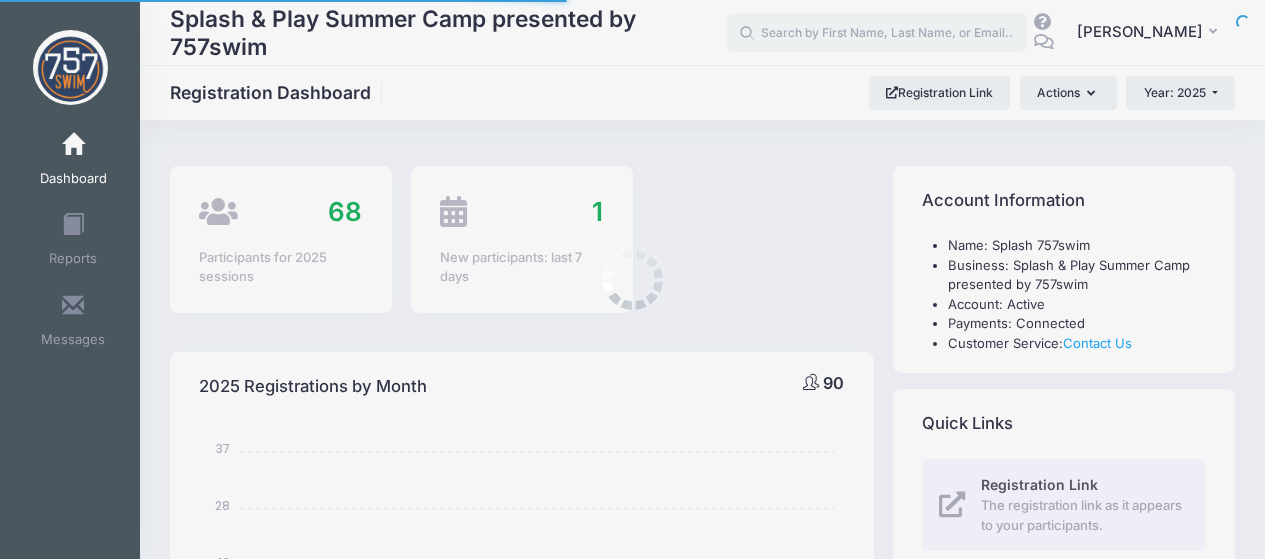 scroll, scrollTop: 0, scrollLeft: 0, axis: both 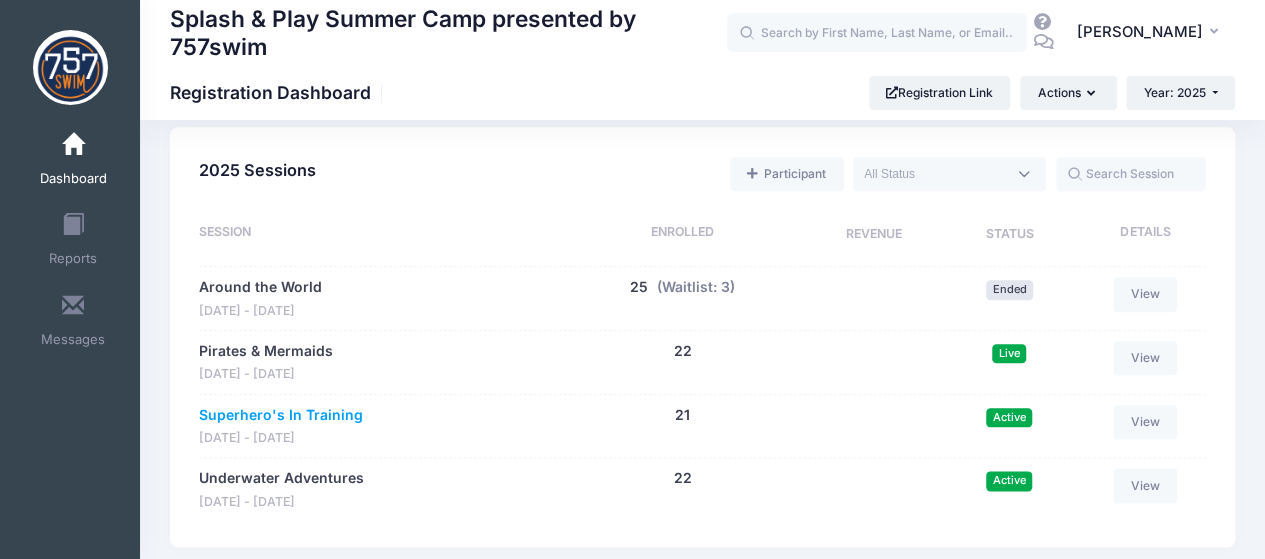 click on "Superhero's In Training" at bounding box center (281, 415) 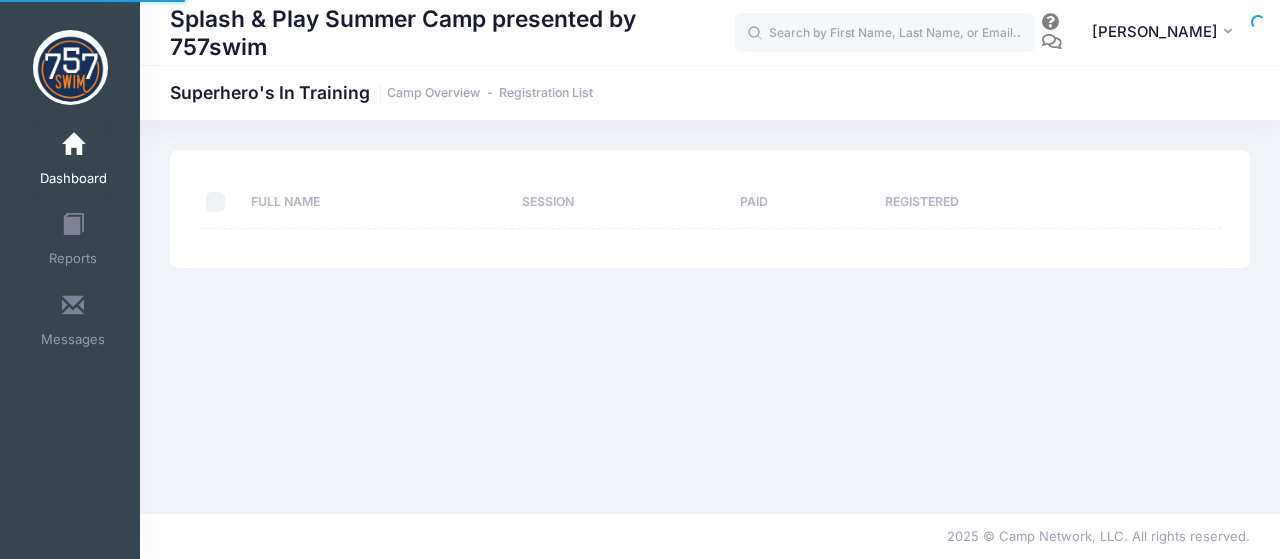 scroll, scrollTop: 0, scrollLeft: 0, axis: both 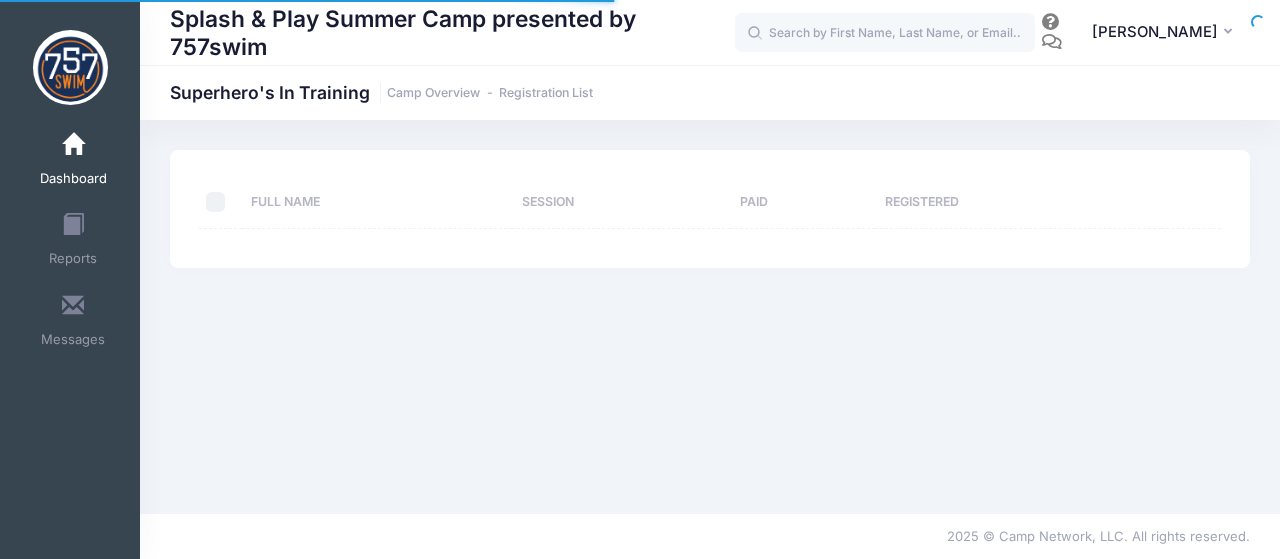 select on "10" 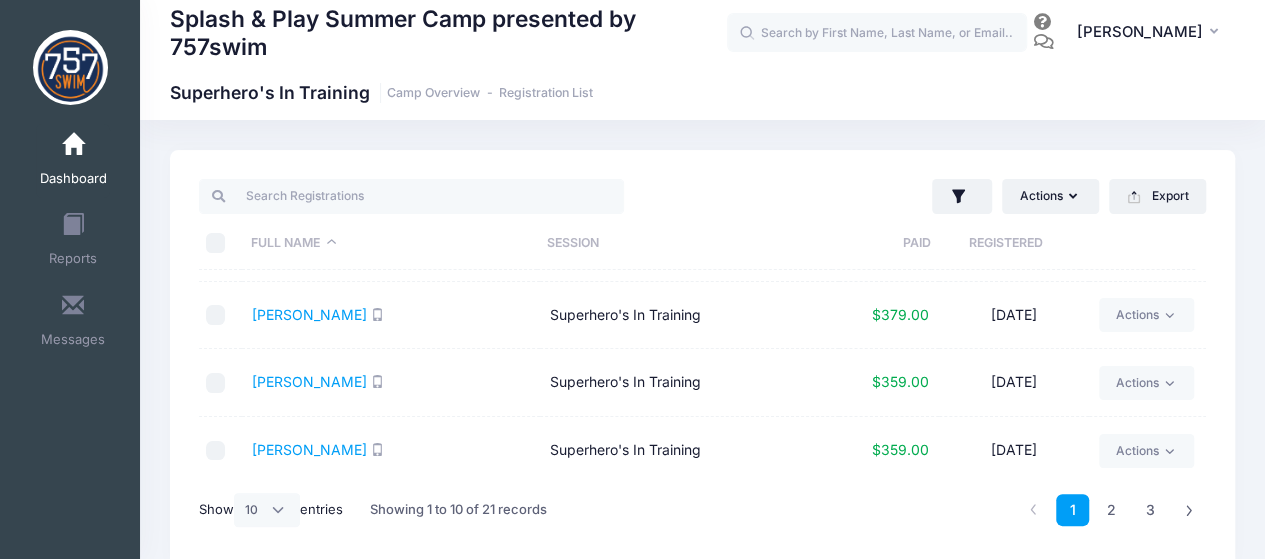 scroll, scrollTop: 464, scrollLeft: 0, axis: vertical 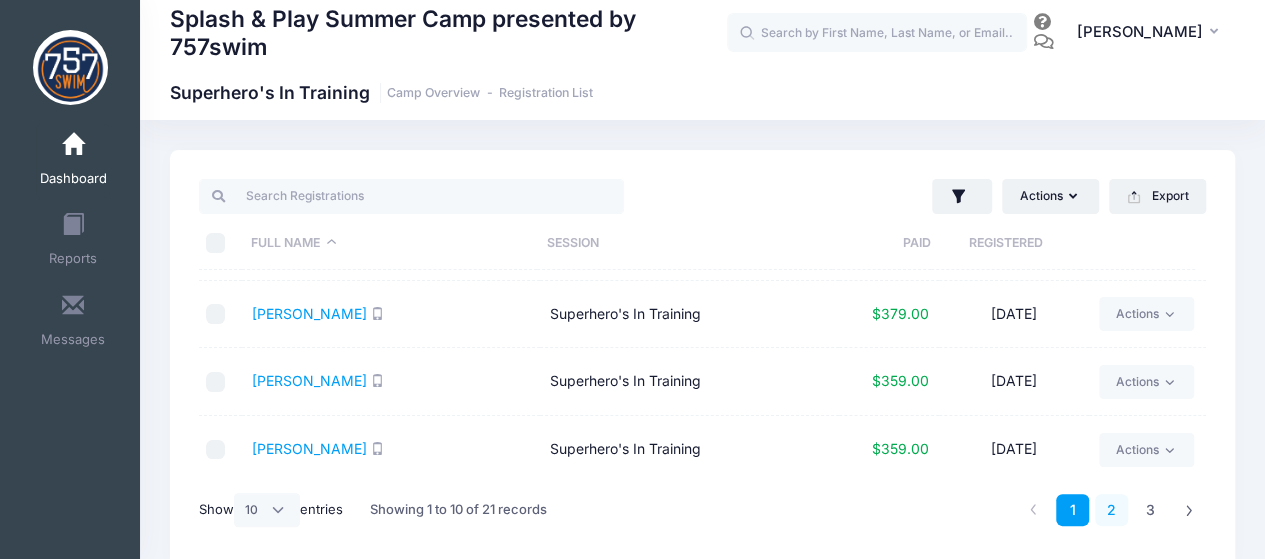 click on "2" at bounding box center (1111, 510) 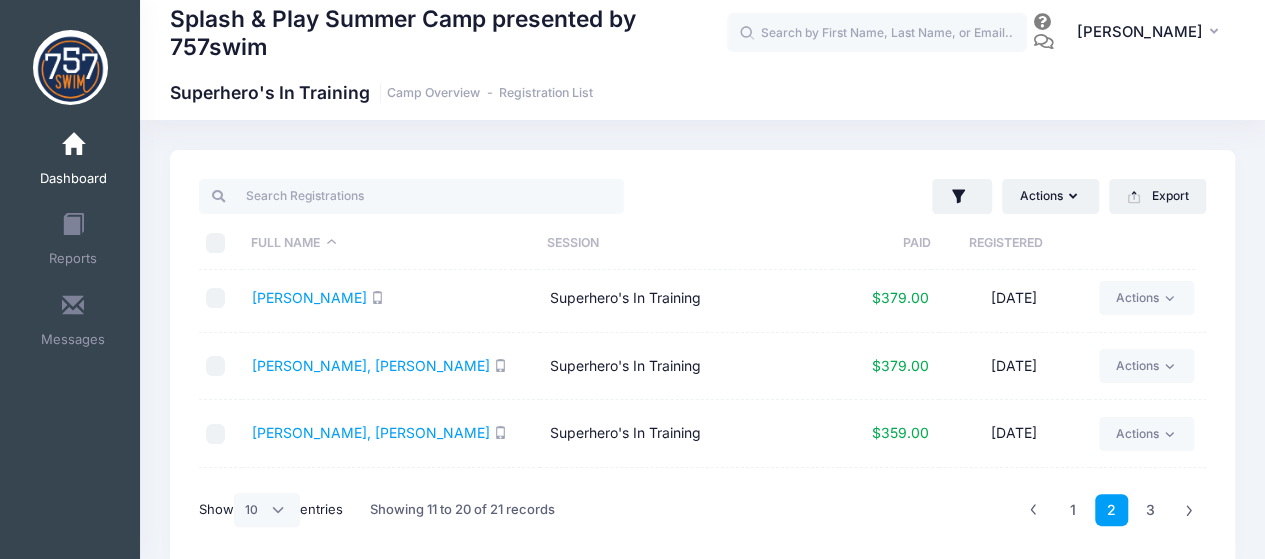 scroll, scrollTop: 0, scrollLeft: 0, axis: both 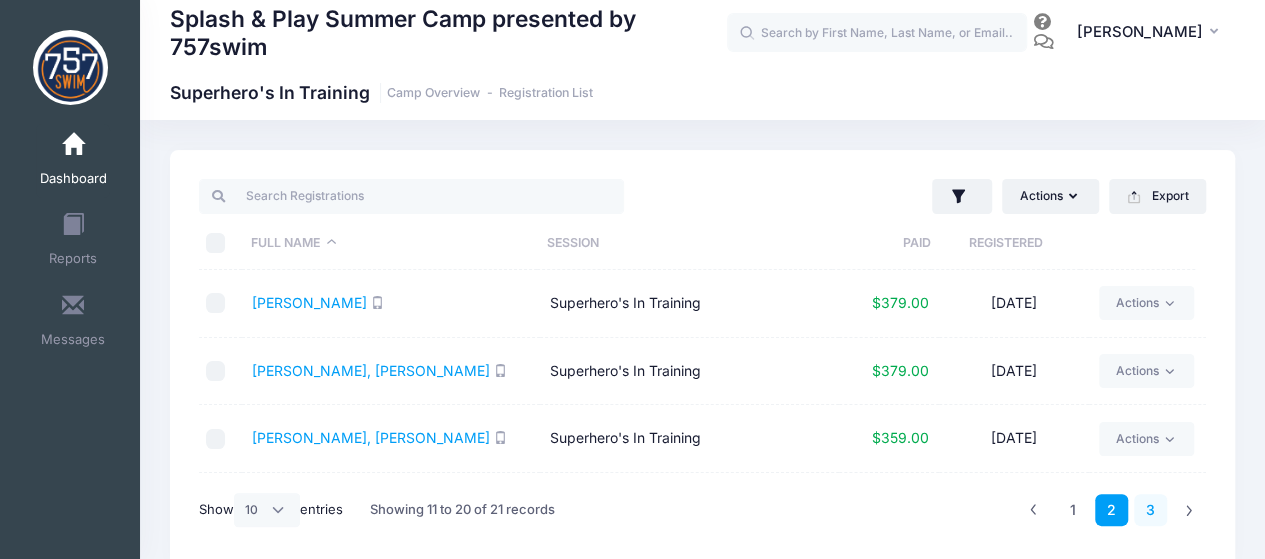click on "3" at bounding box center [1150, 510] 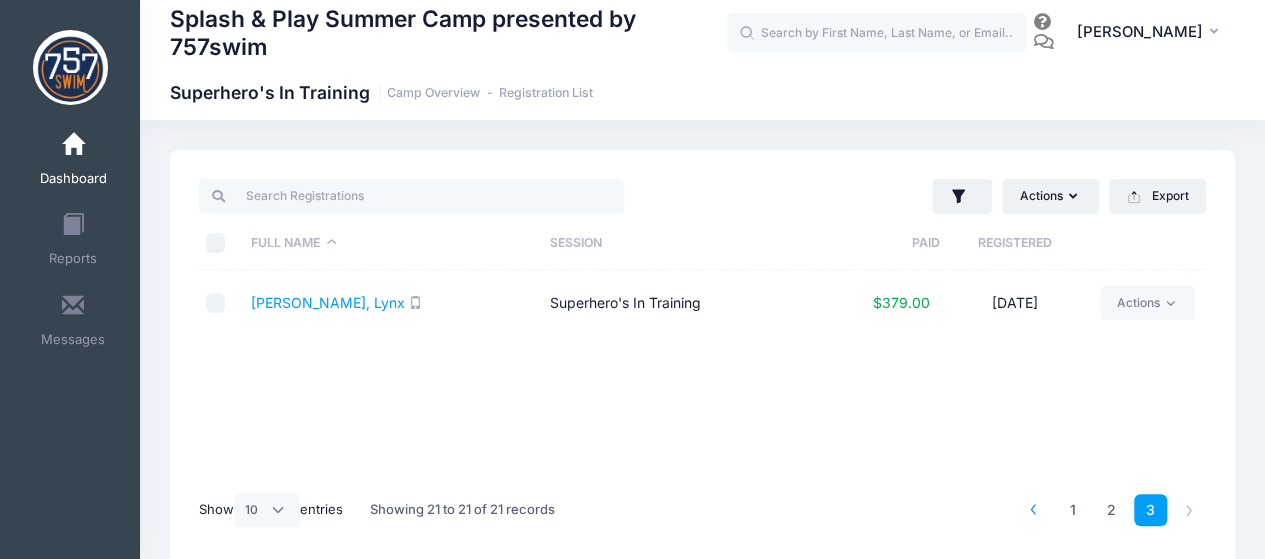 click at bounding box center [1033, 509] 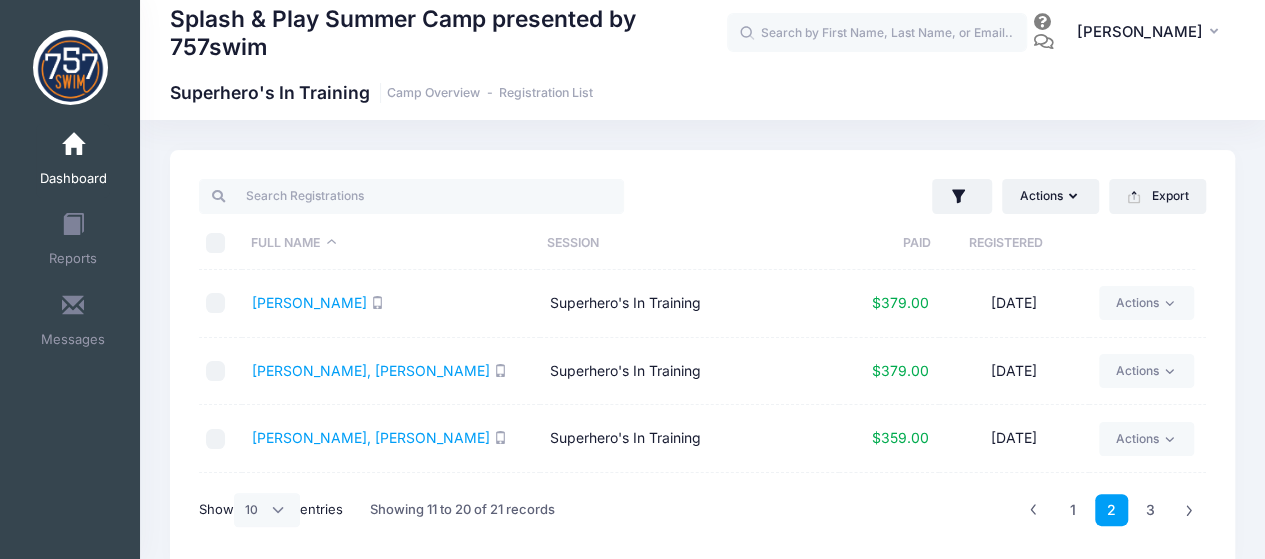 drag, startPoint x: 1029, startPoint y: 511, endPoint x: 718, endPoint y: 249, distance: 406.65097 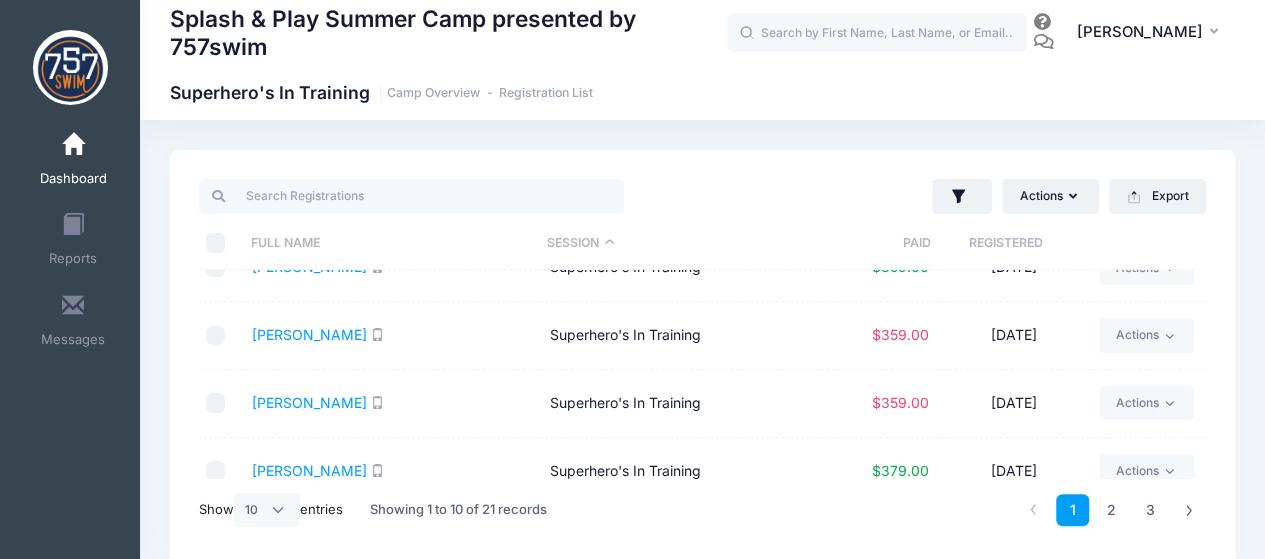 scroll, scrollTop: 464, scrollLeft: 0, axis: vertical 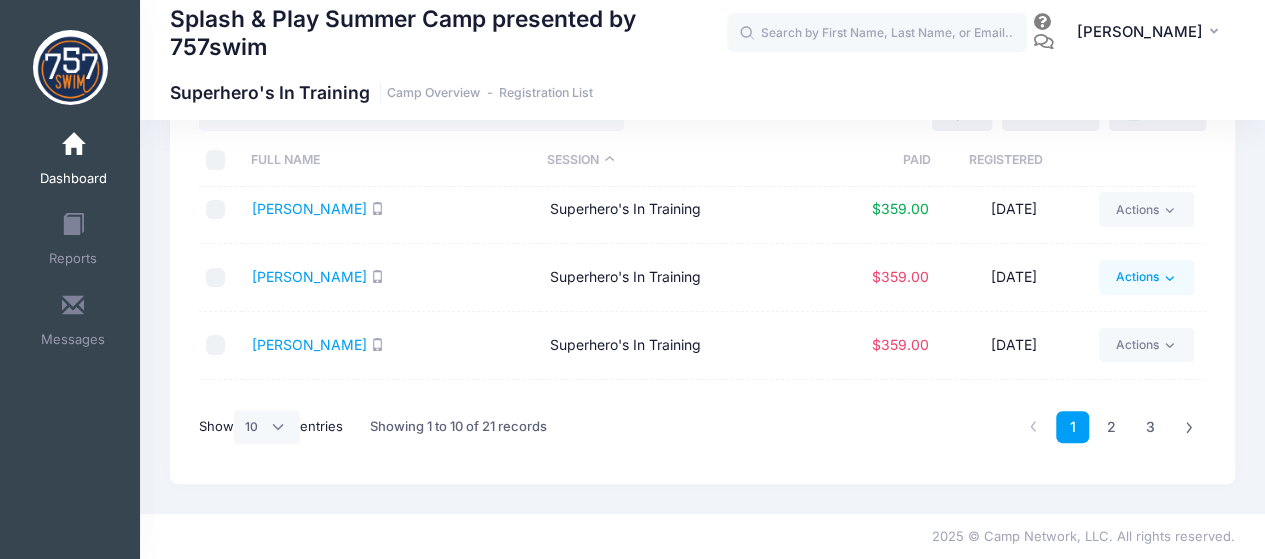 click on "Actions" at bounding box center [1146, 277] 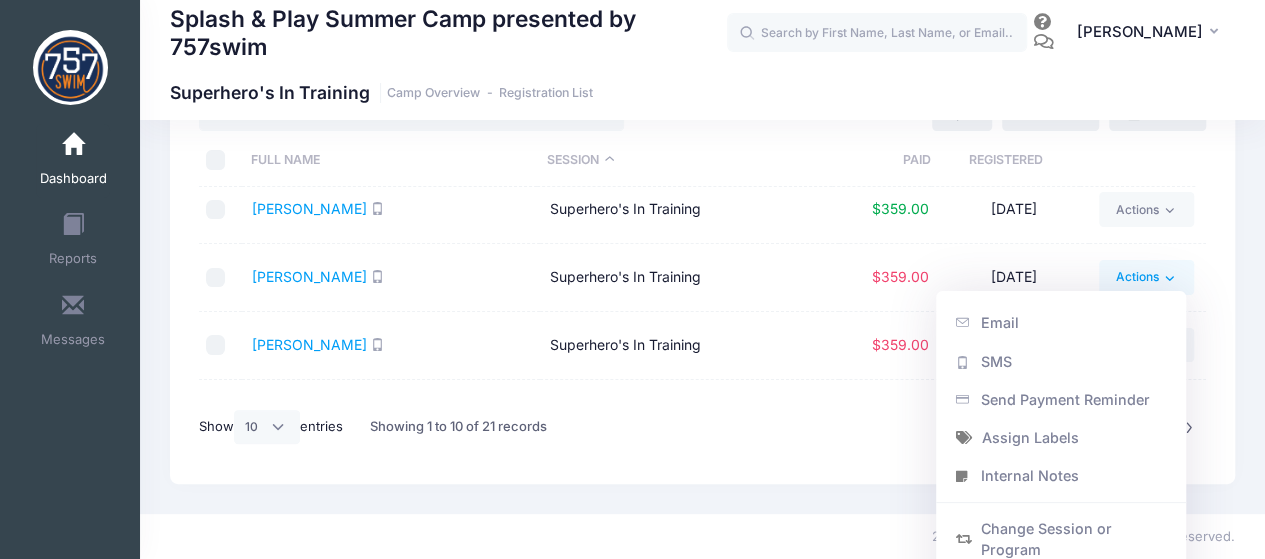 click on "Superhero's In Training" at bounding box center (689, 210) 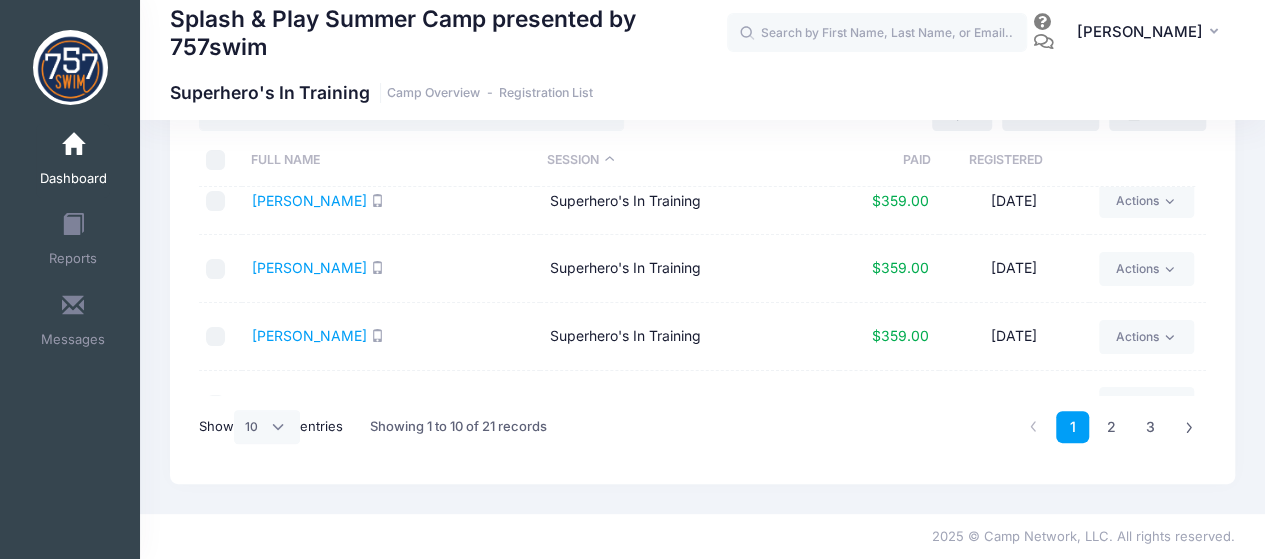 scroll, scrollTop: 0, scrollLeft: 0, axis: both 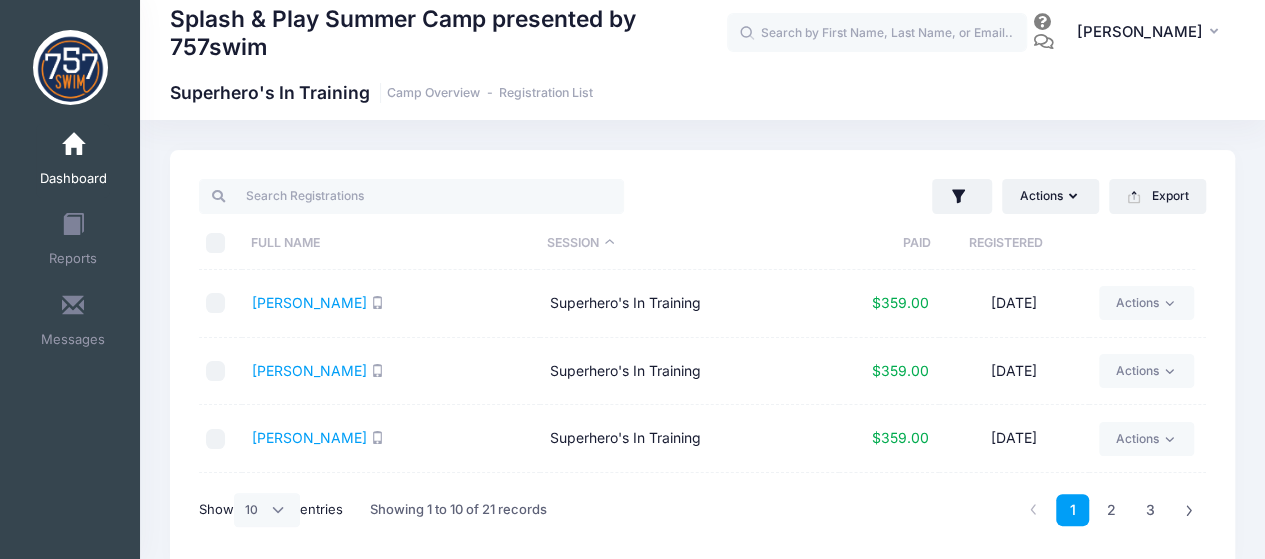 click on "Session" at bounding box center (684, 243) 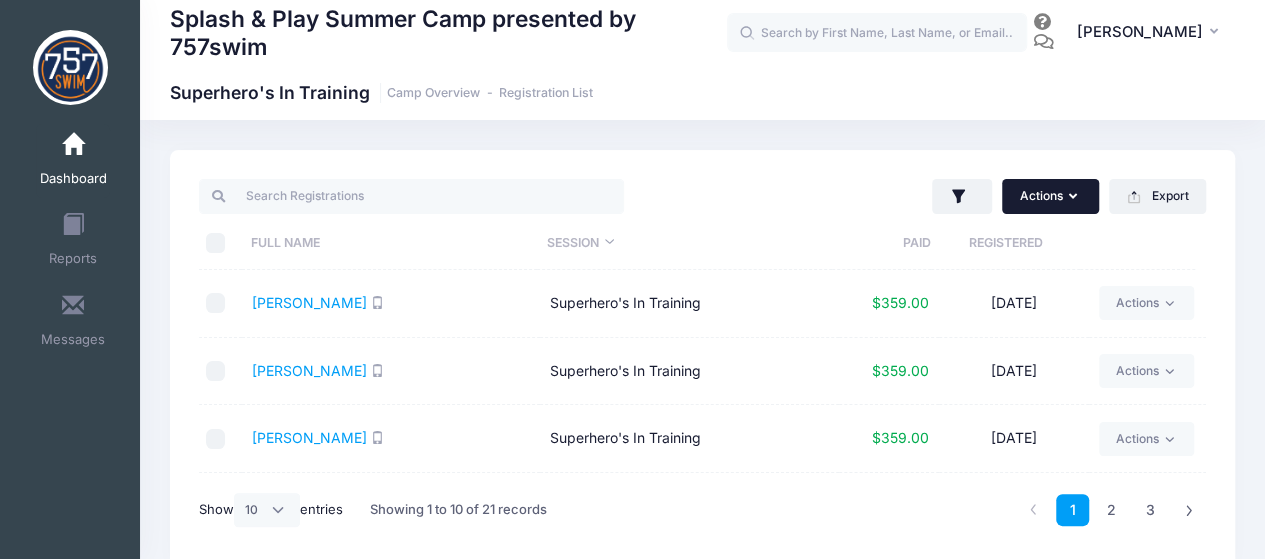 click on "Actions" at bounding box center [1050, 196] 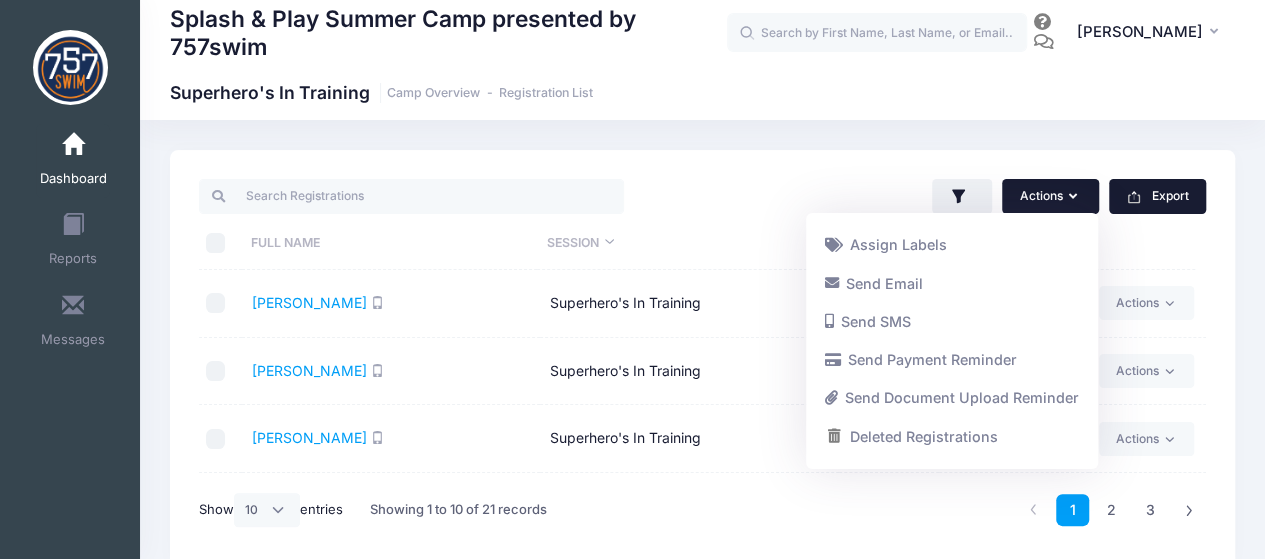 click on "Export" at bounding box center [1157, 196] 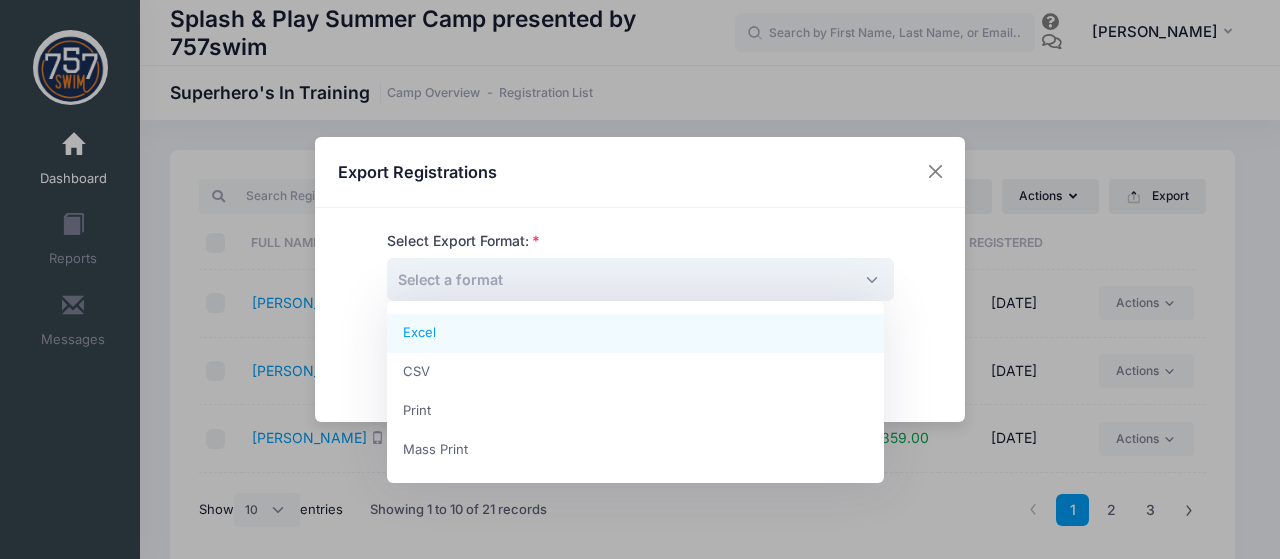 click on "Select a format" at bounding box center (640, 279) 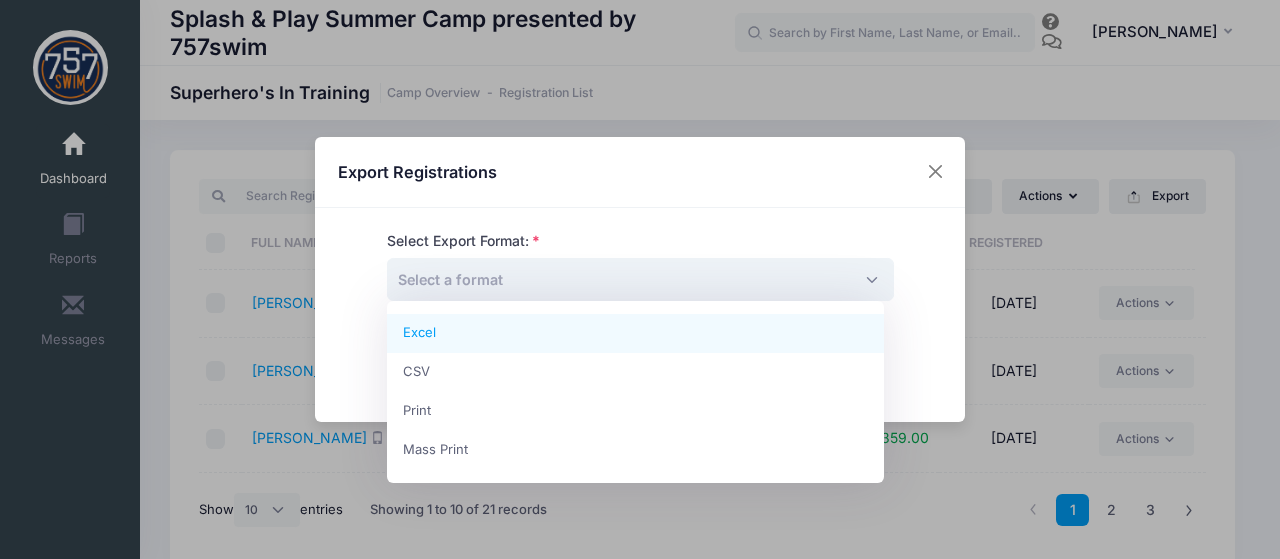 select on "excel" 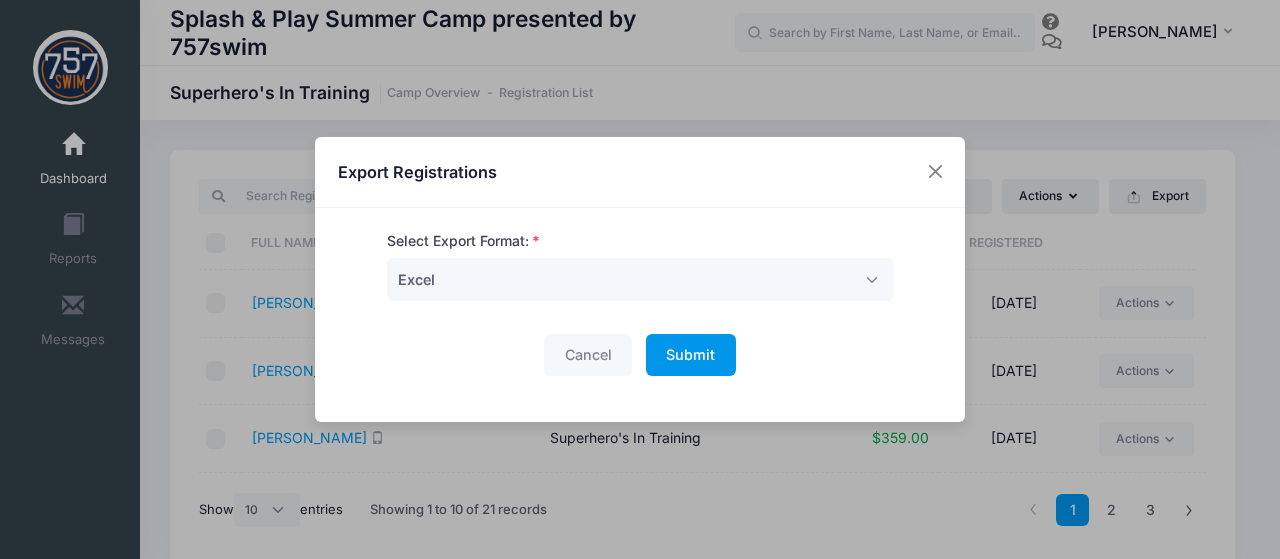 click on "Submit" at bounding box center (690, 354) 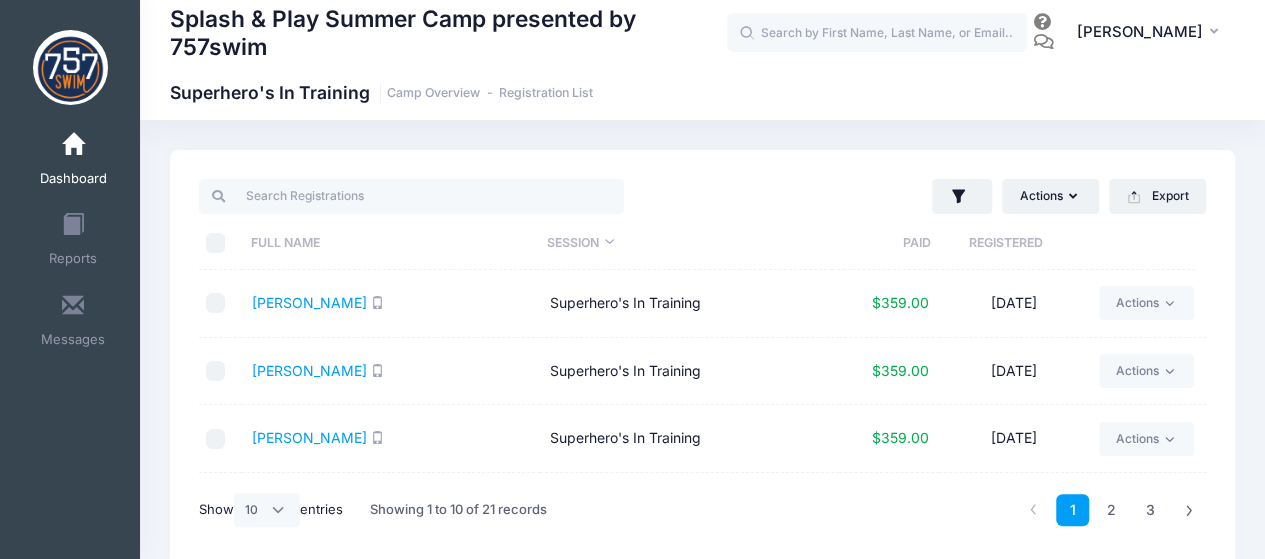 click on "Dashboard" at bounding box center (73, 161) 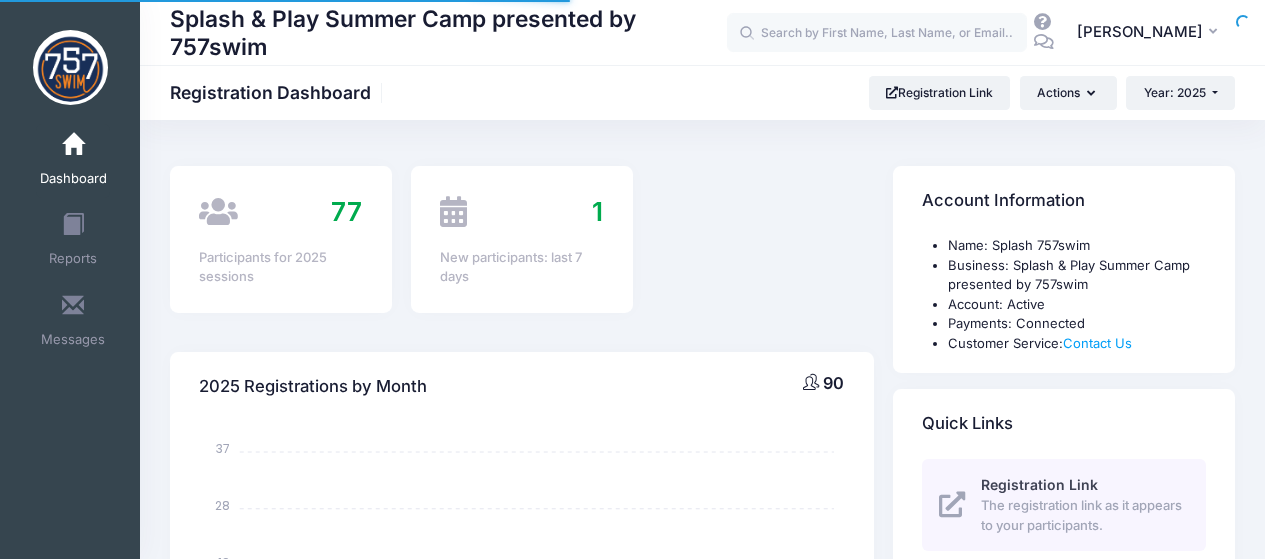 select 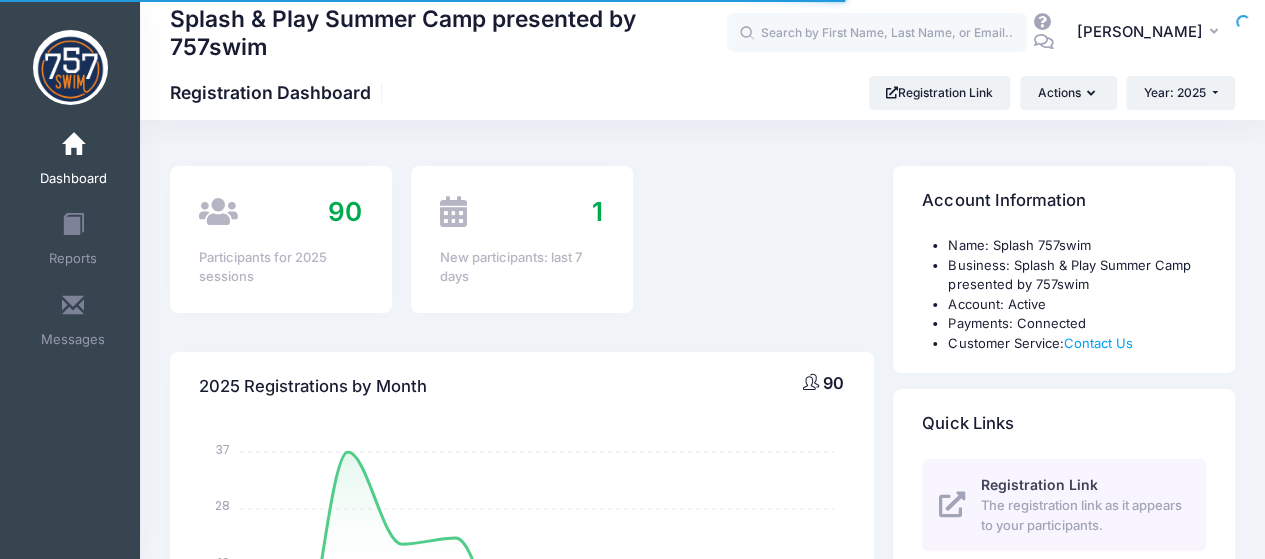 scroll, scrollTop: 411, scrollLeft: 0, axis: vertical 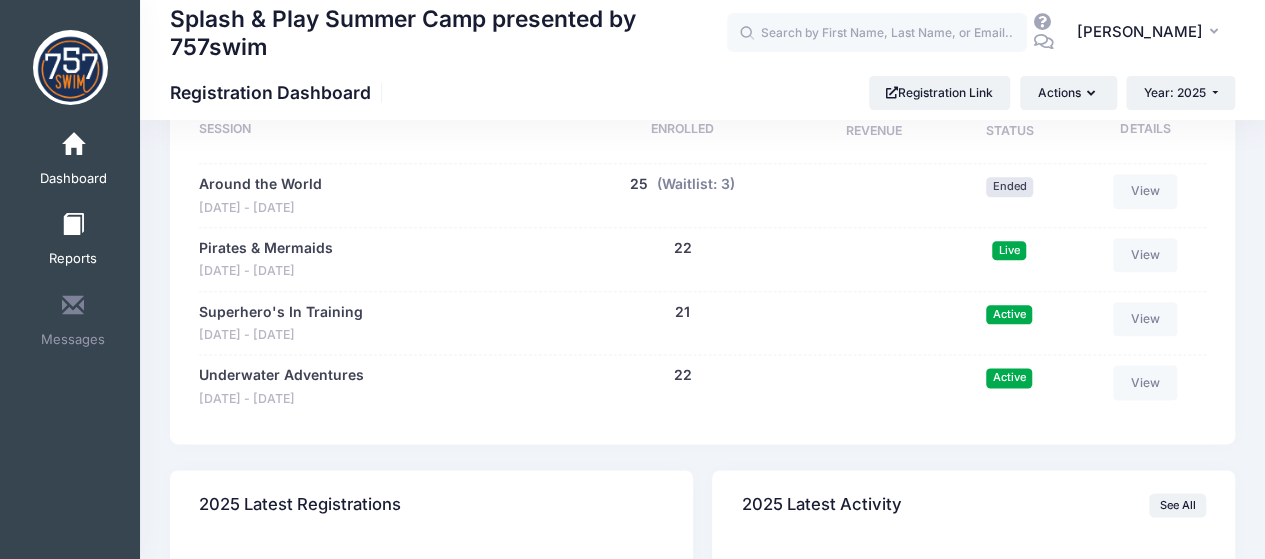 click on "Reports" at bounding box center [73, 259] 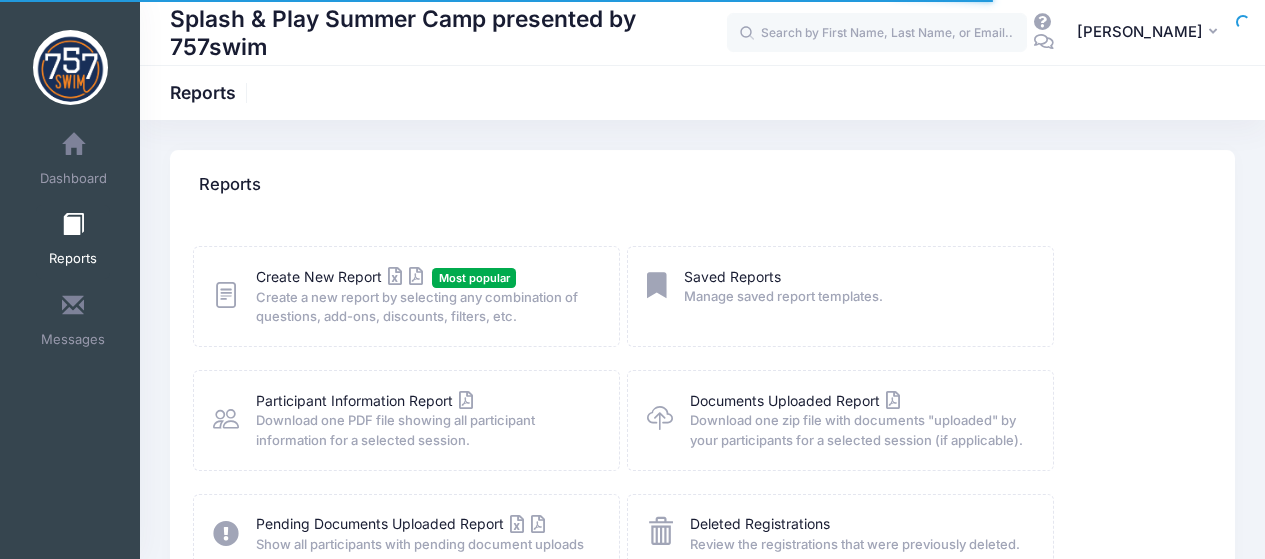 scroll, scrollTop: 0, scrollLeft: 0, axis: both 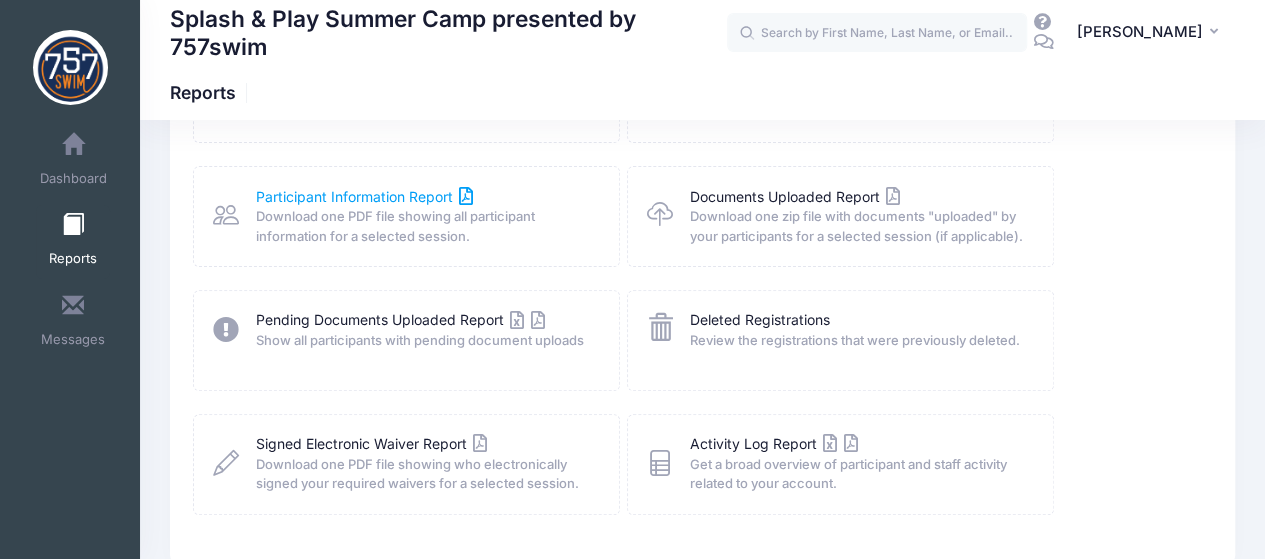 click on "Participant Information Report" at bounding box center [365, 196] 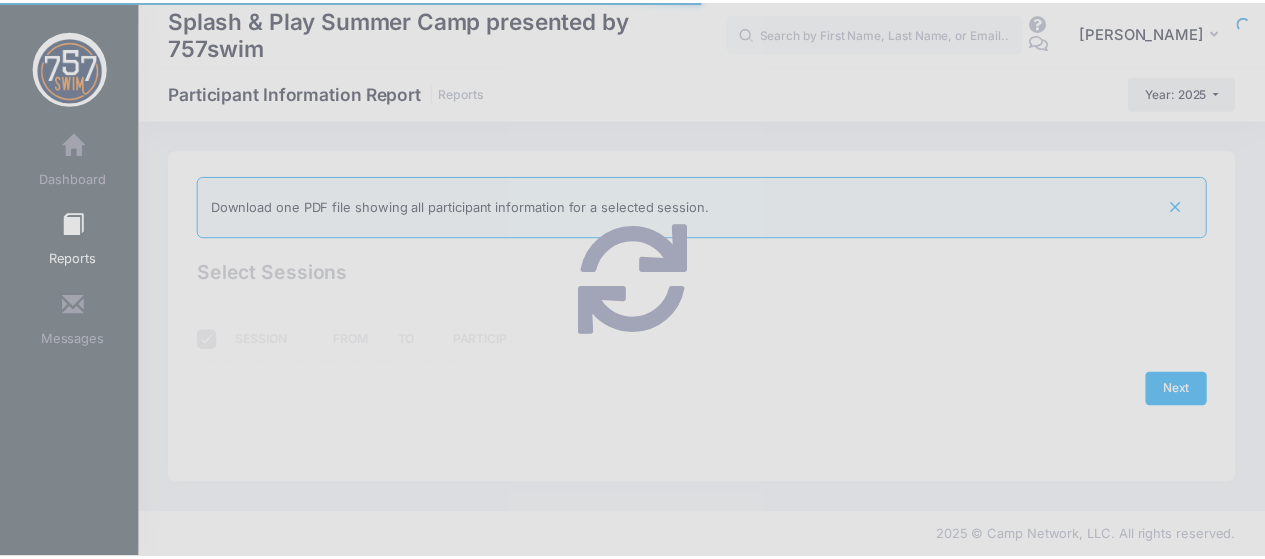 scroll, scrollTop: 0, scrollLeft: 0, axis: both 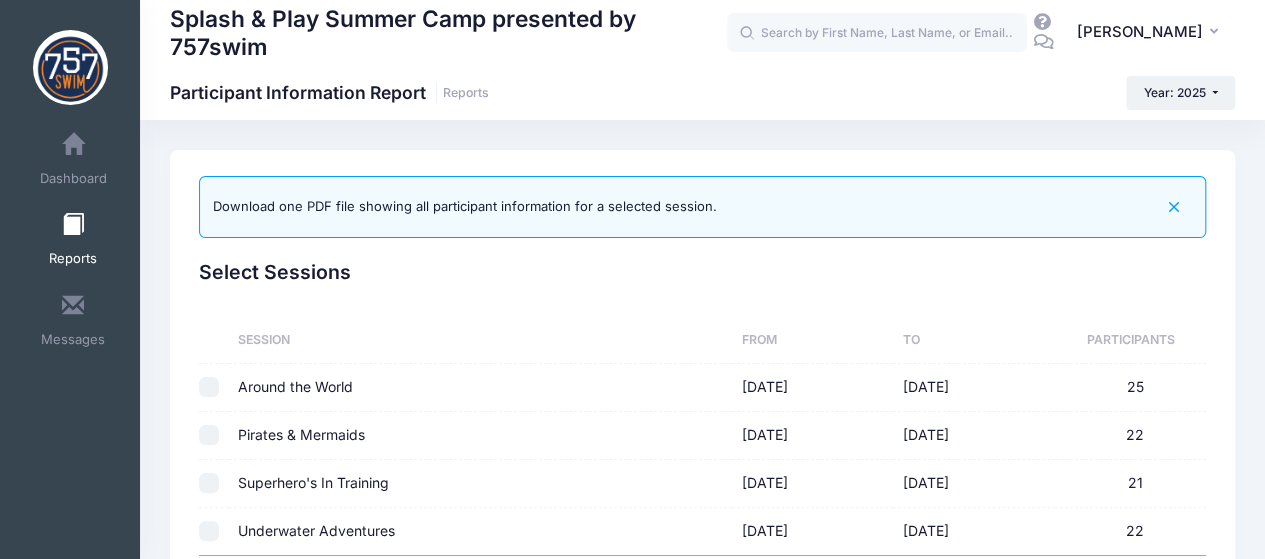 click at bounding box center [209, 483] 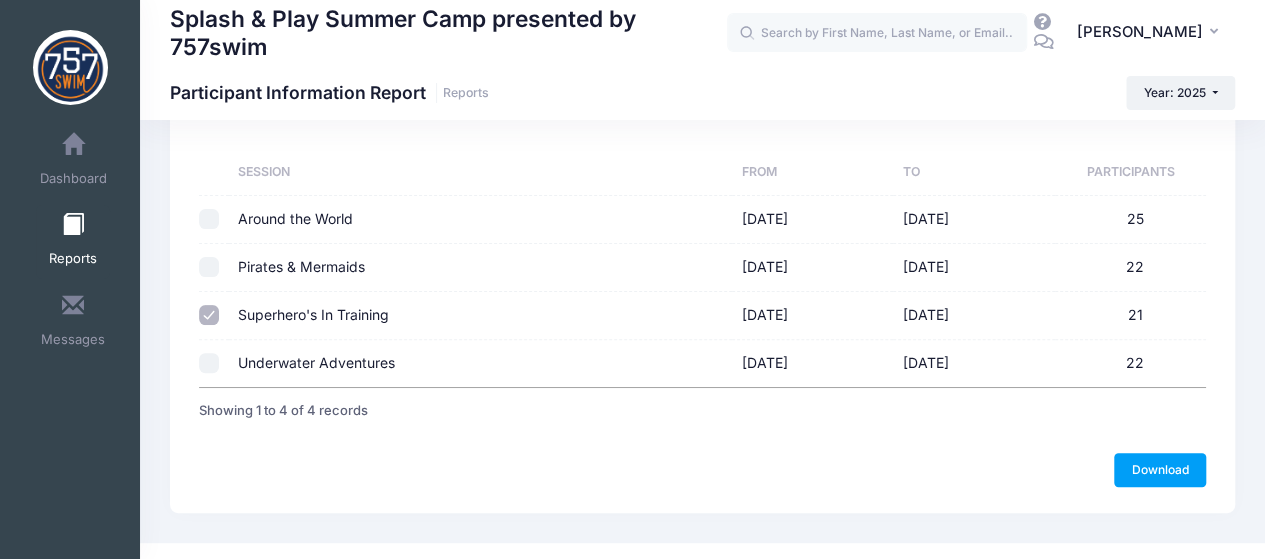 scroll, scrollTop: 194, scrollLeft: 0, axis: vertical 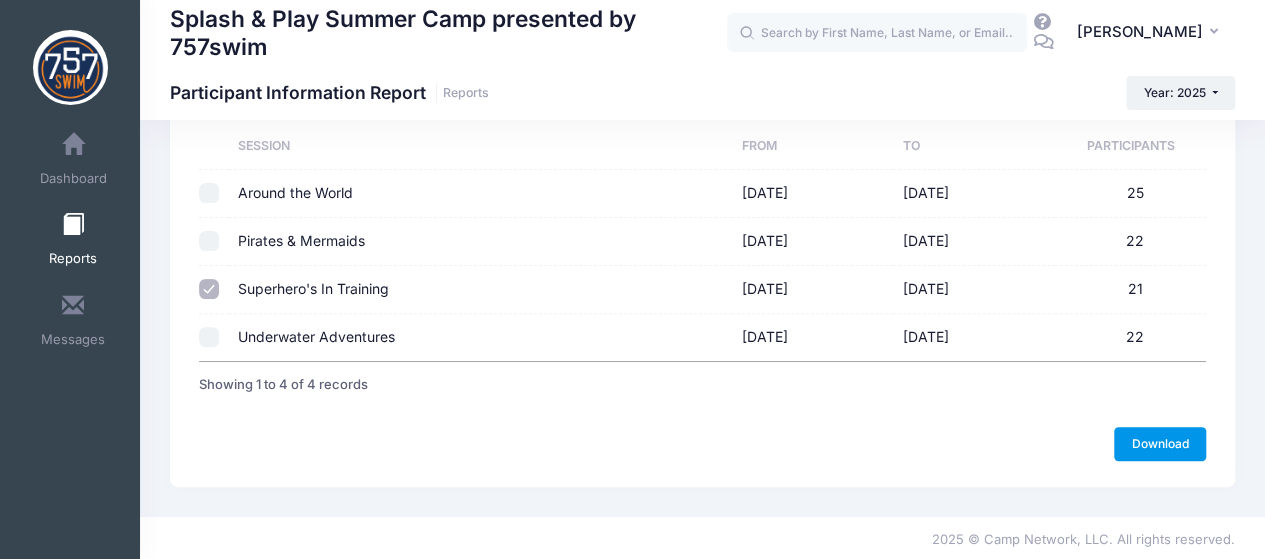 click on "Download" at bounding box center (1160, 444) 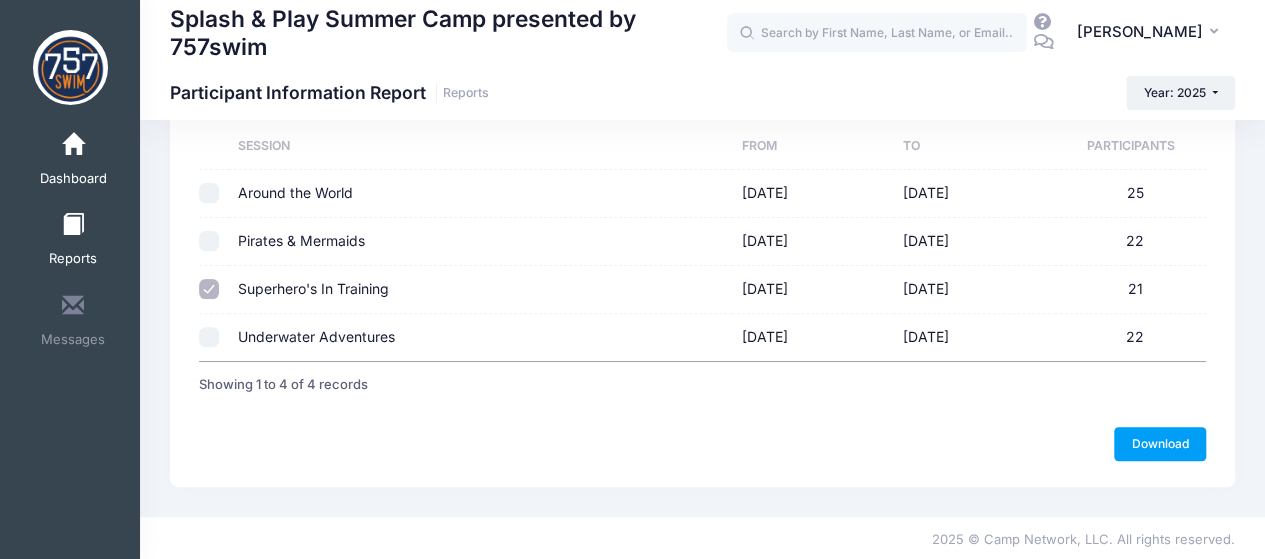 click at bounding box center (73, 145) 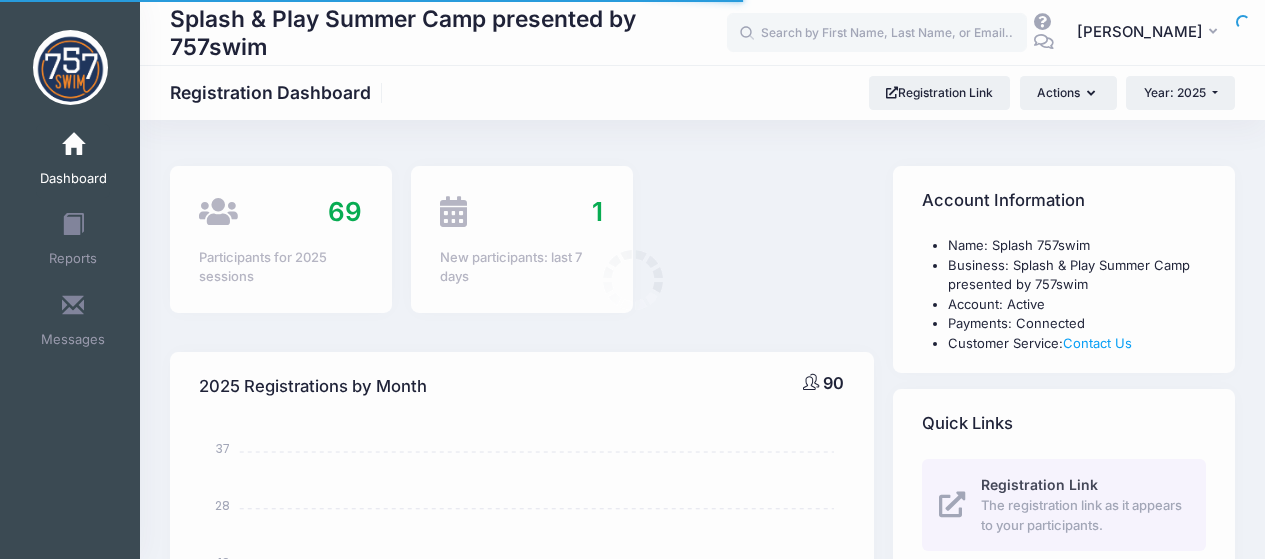 select 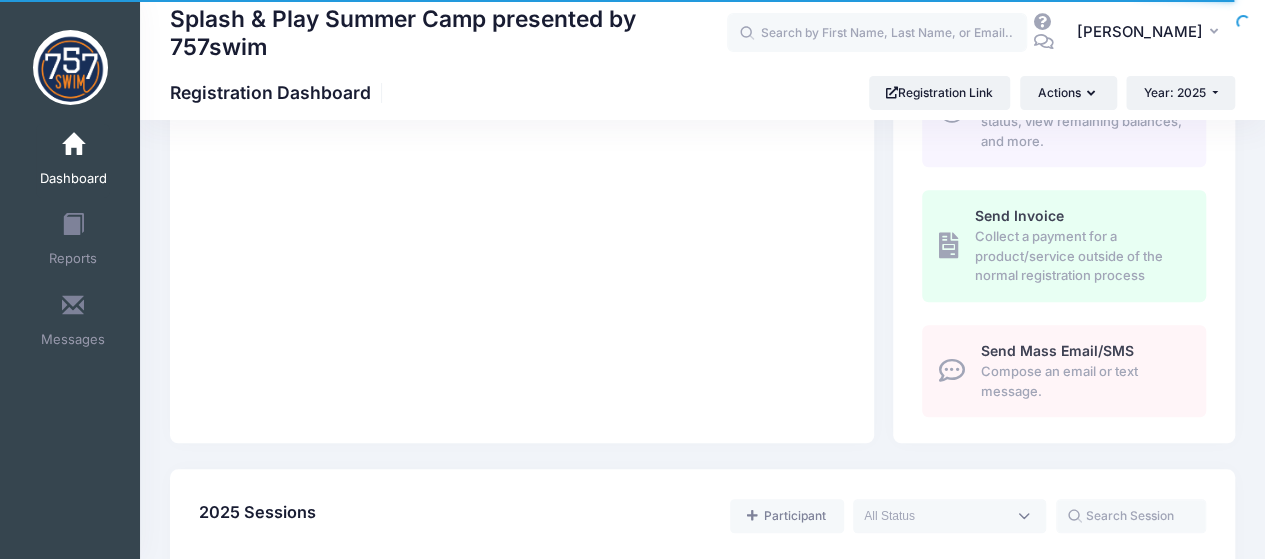 scroll, scrollTop: 1000, scrollLeft: 0, axis: vertical 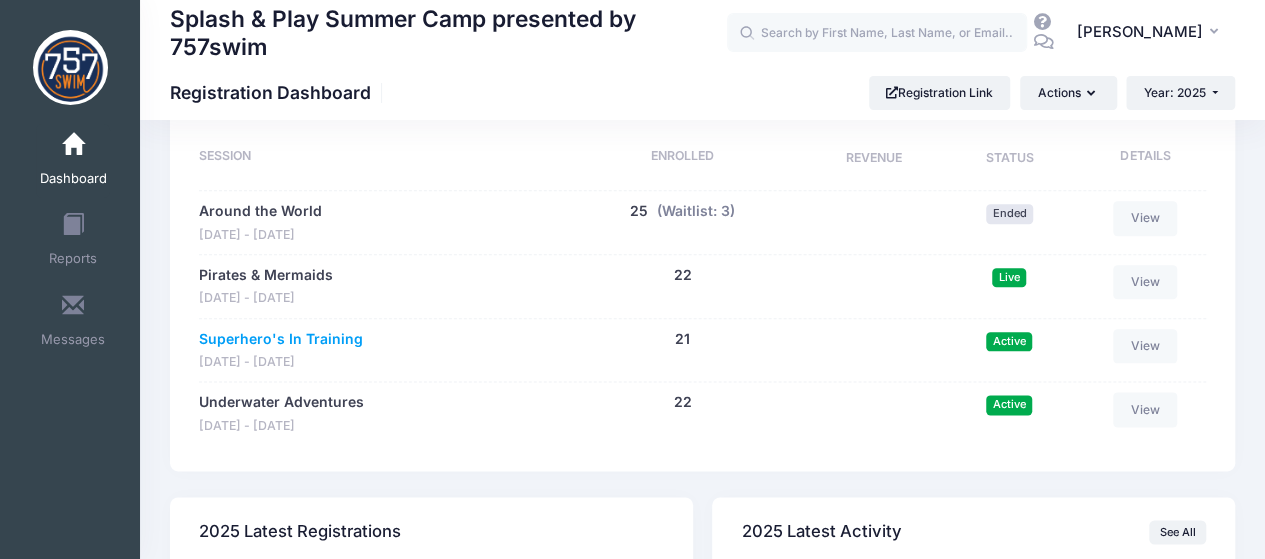 click on "Superhero's In Training" at bounding box center (281, 339) 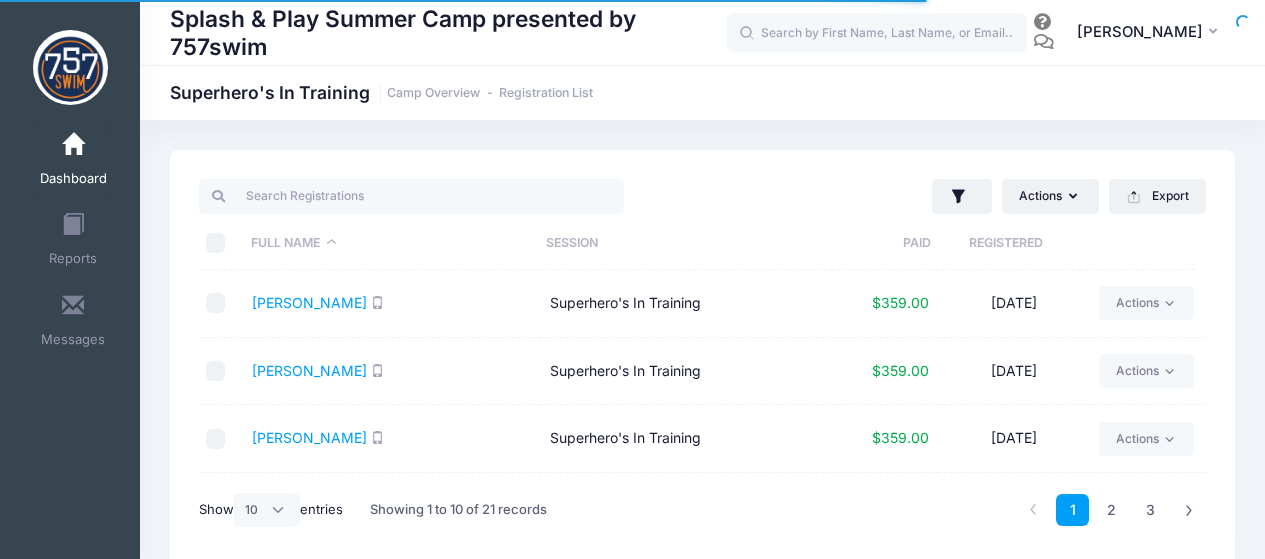 select on "10" 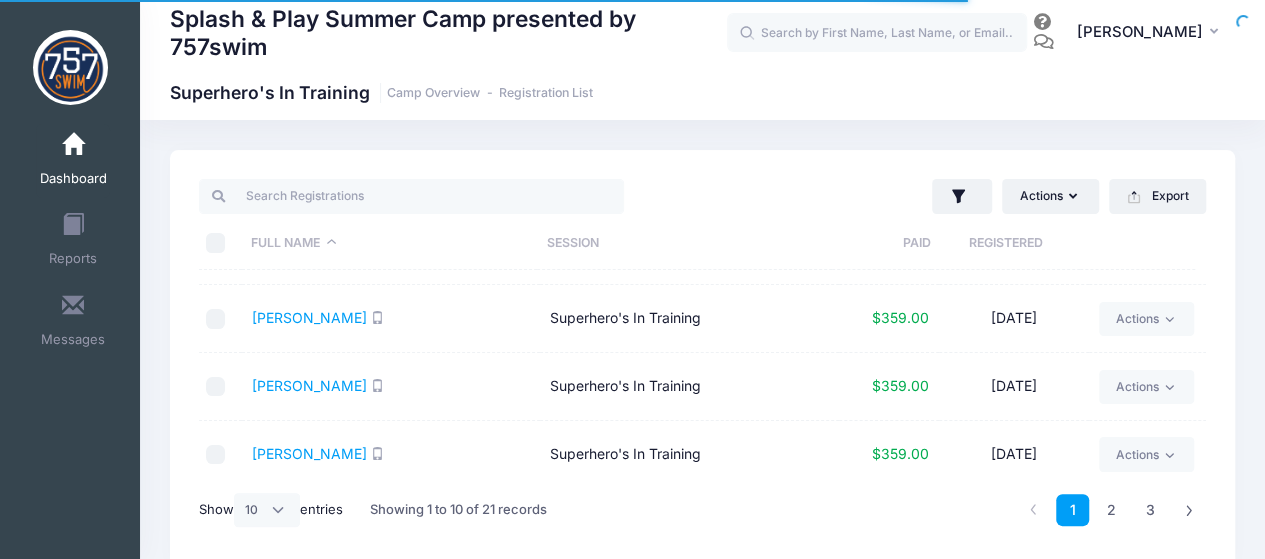 scroll, scrollTop: 196, scrollLeft: 0, axis: vertical 